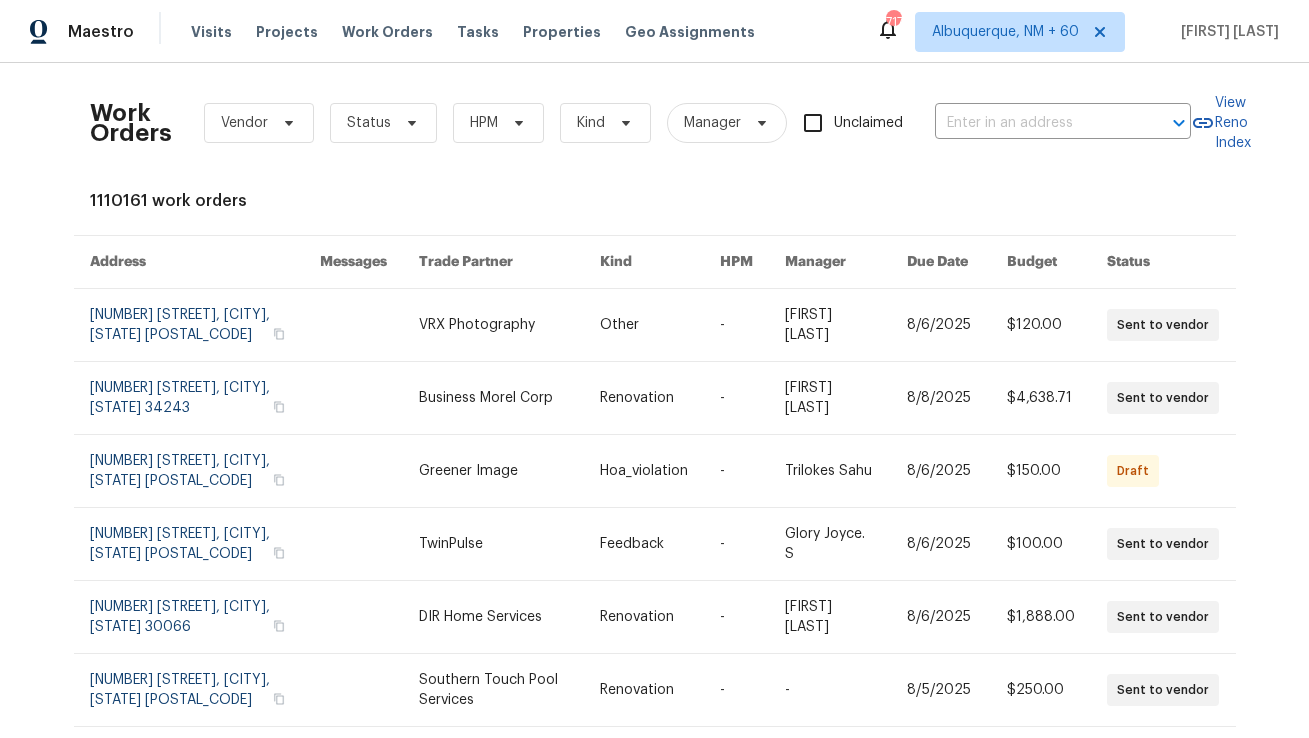 scroll, scrollTop: 0, scrollLeft: 0, axis: both 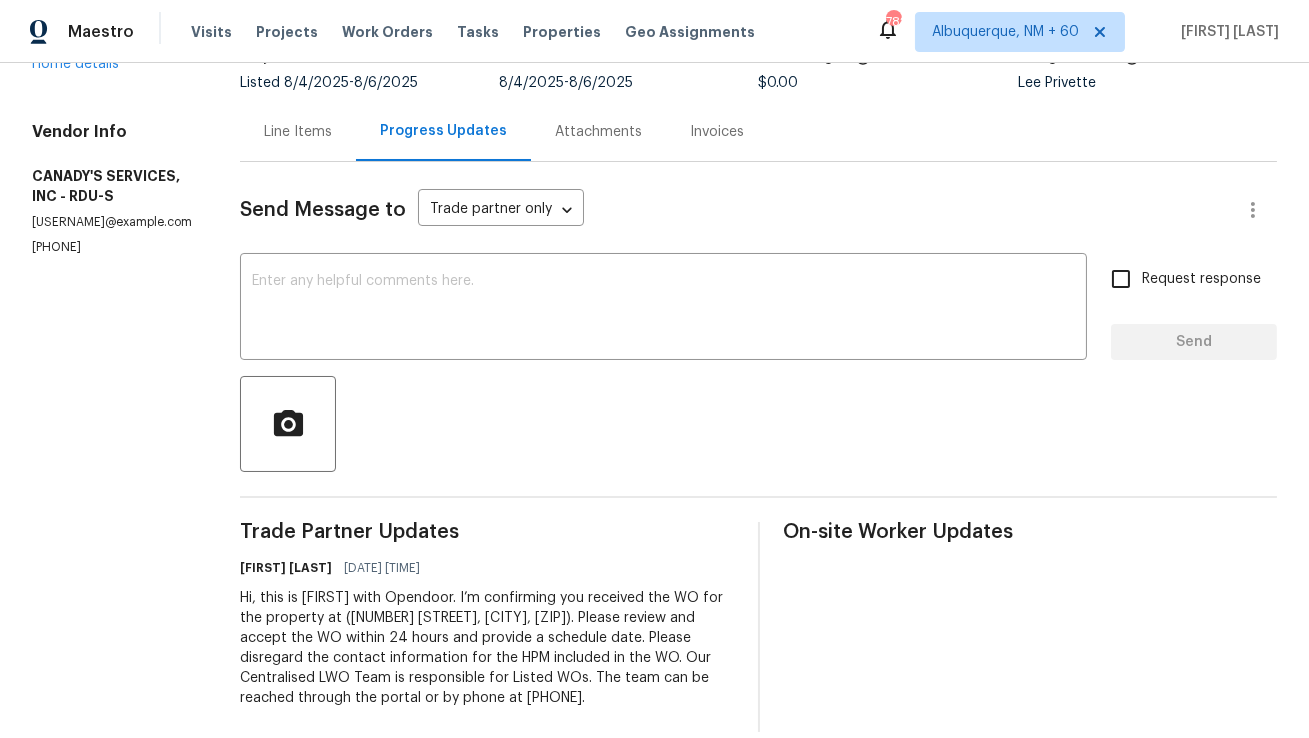 click on "Line Items" at bounding box center [298, 132] 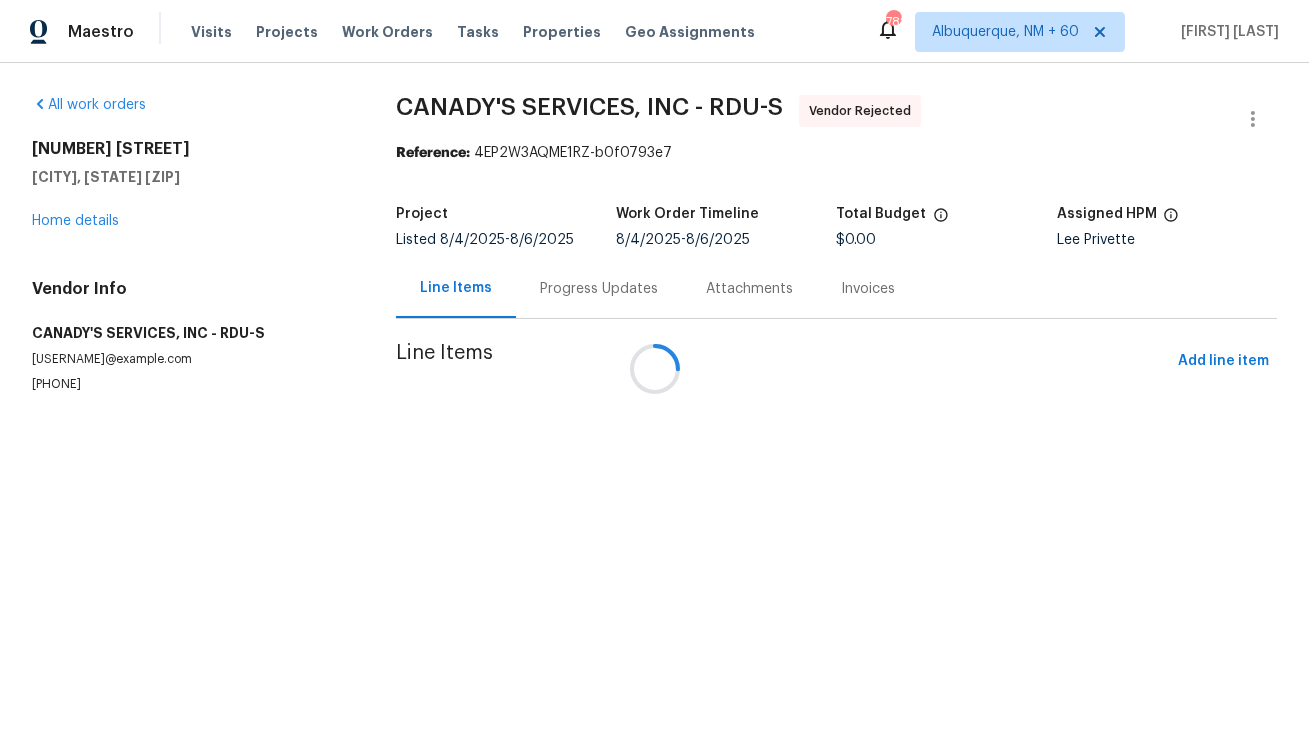 scroll, scrollTop: 0, scrollLeft: 0, axis: both 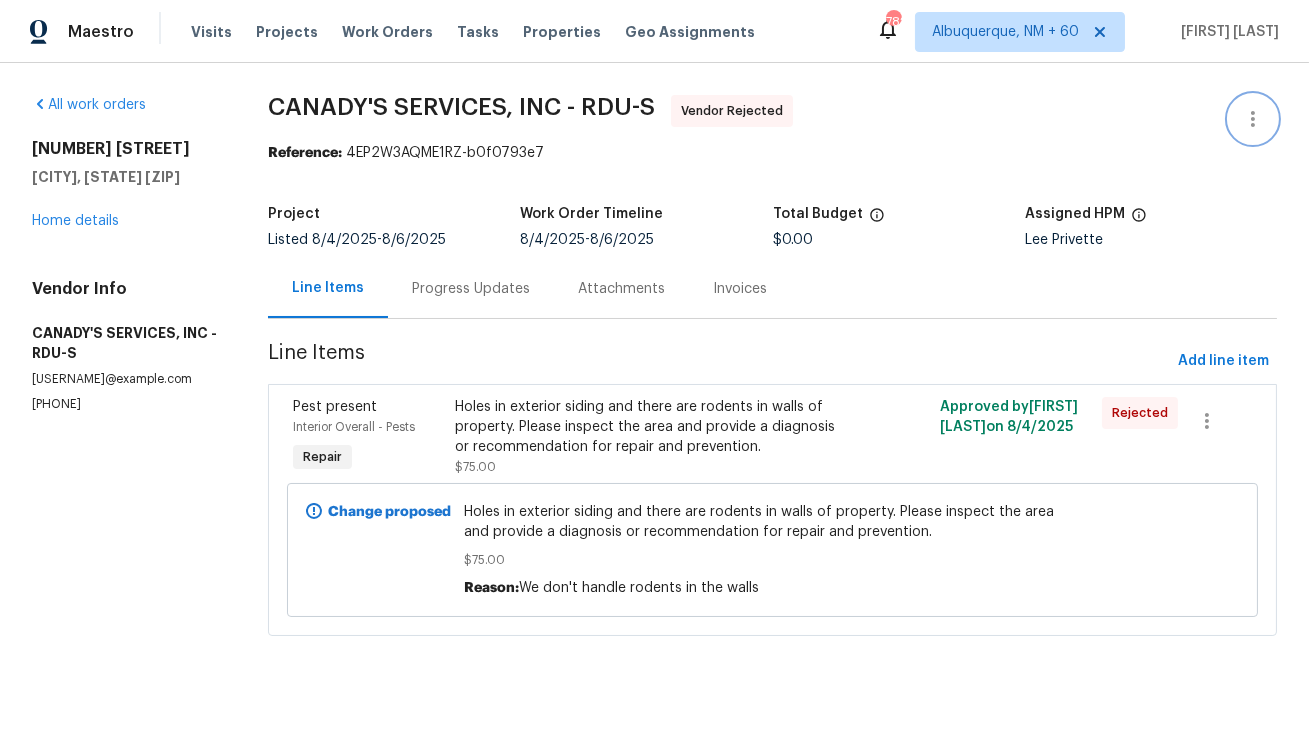 click 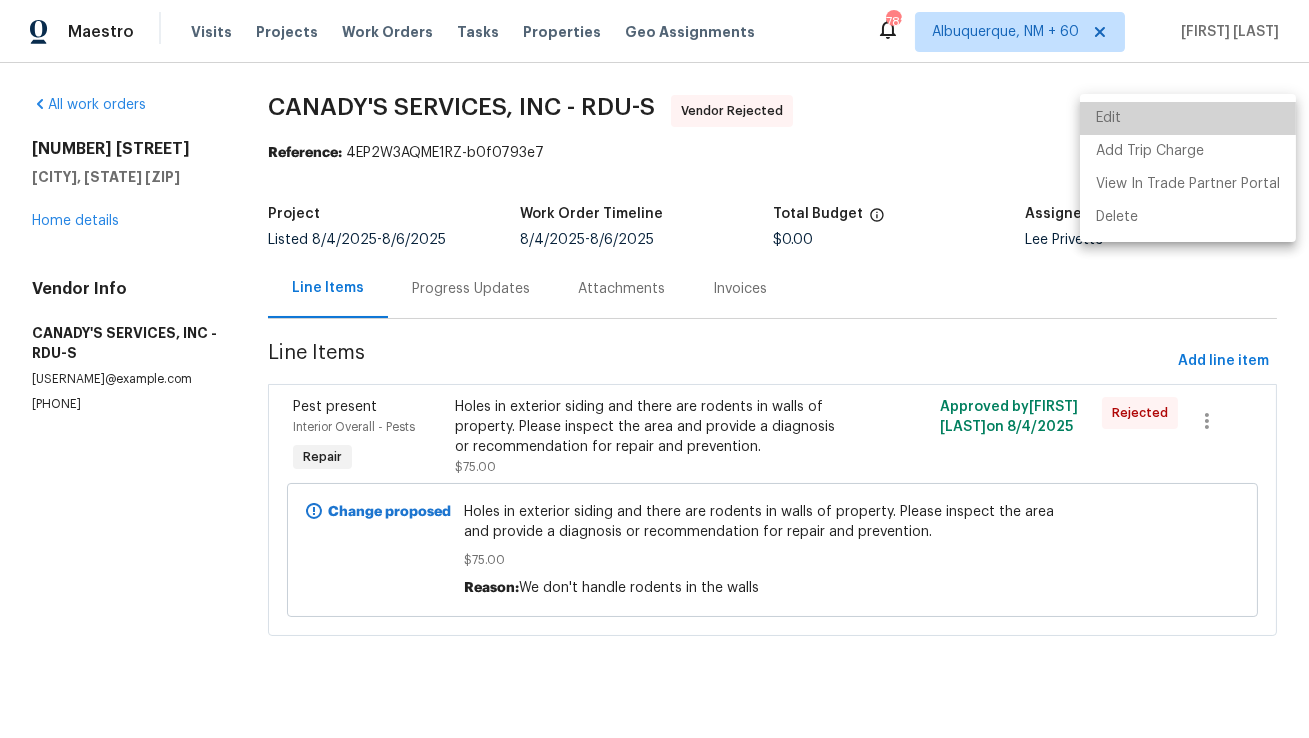click on "Edit" at bounding box center (1188, 118) 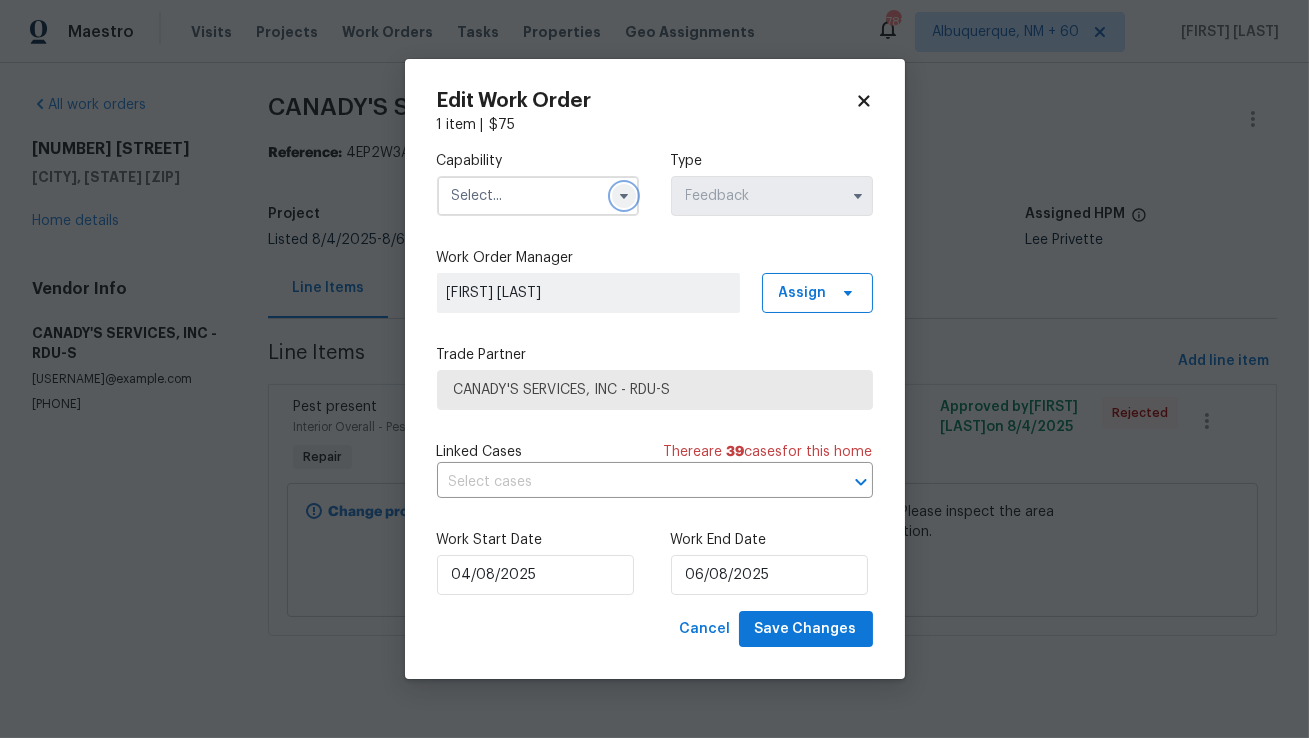 click 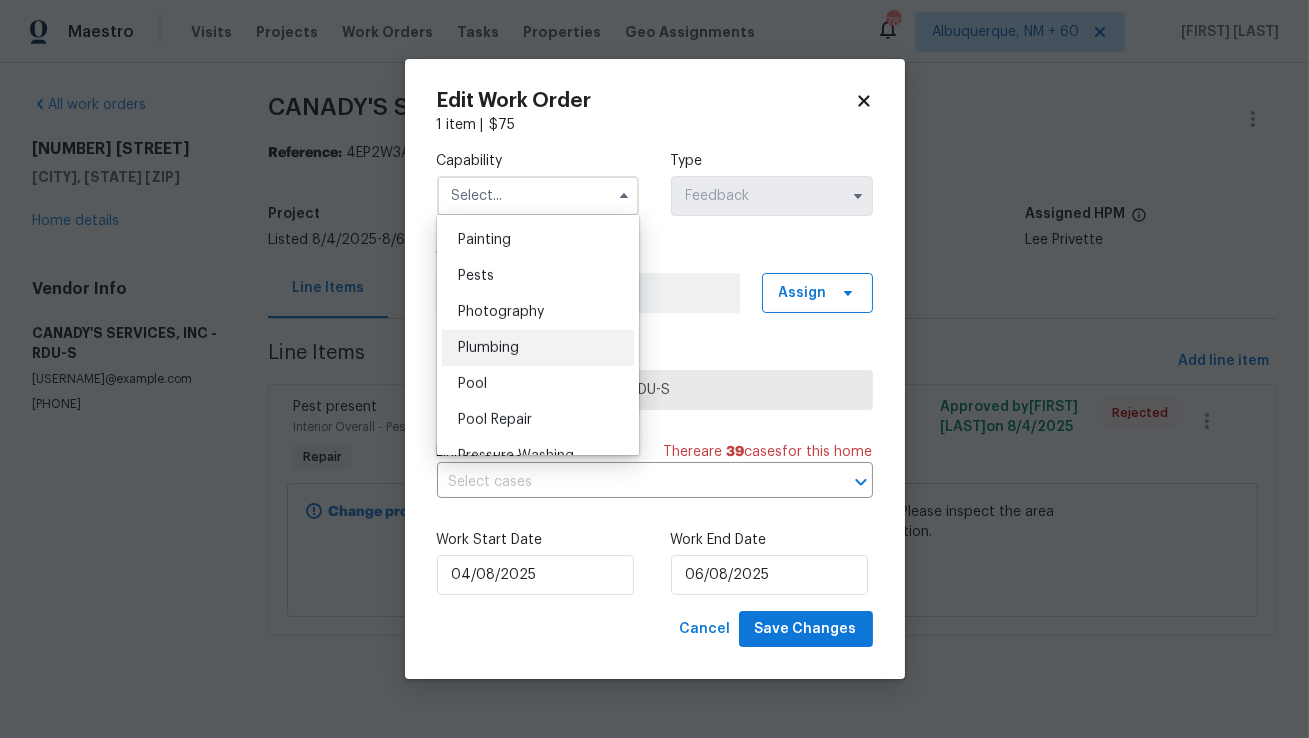 scroll, scrollTop: 1666, scrollLeft: 0, axis: vertical 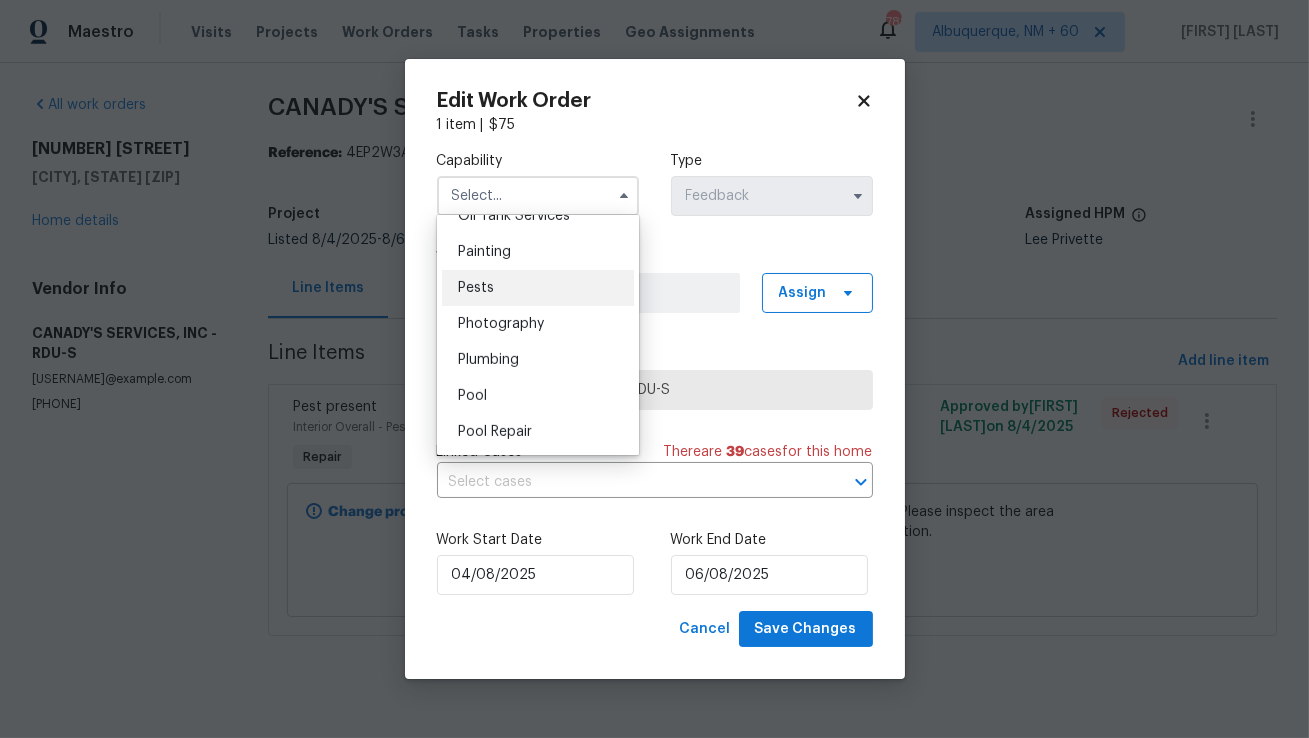 click on "Pests" at bounding box center [538, 288] 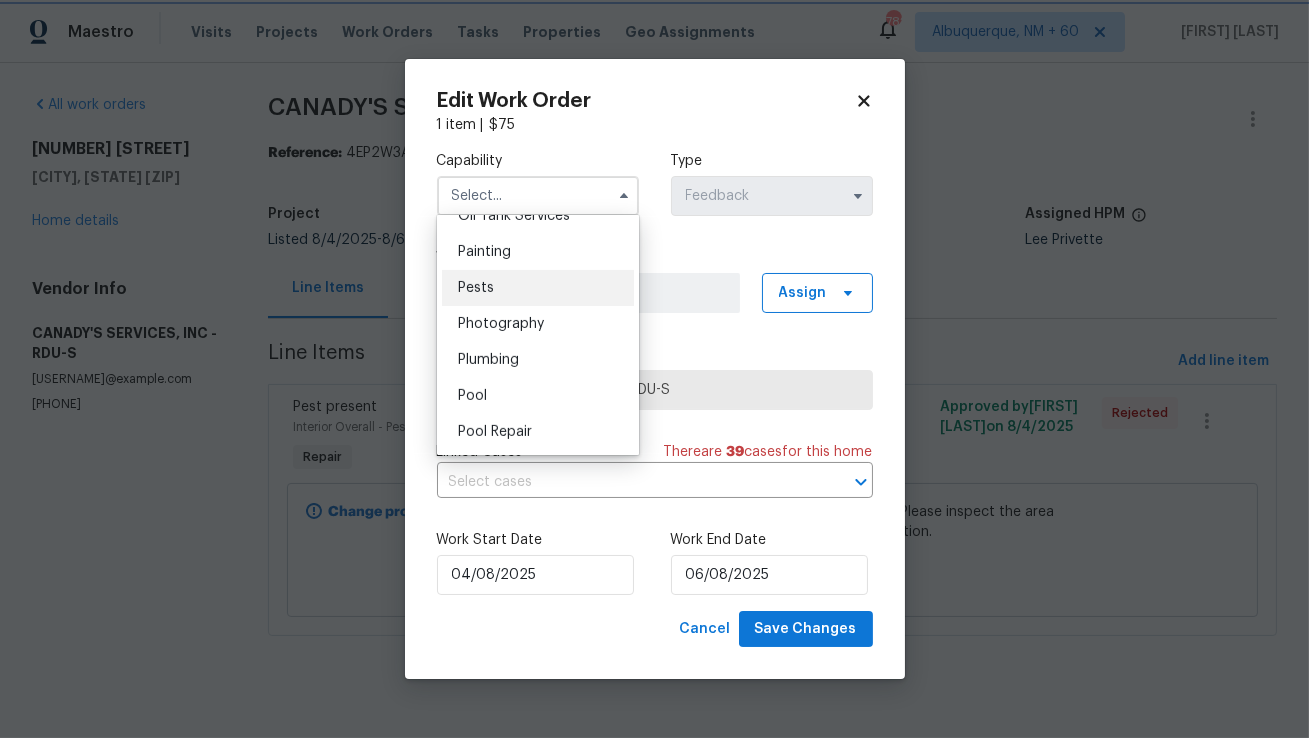 type on "Pests" 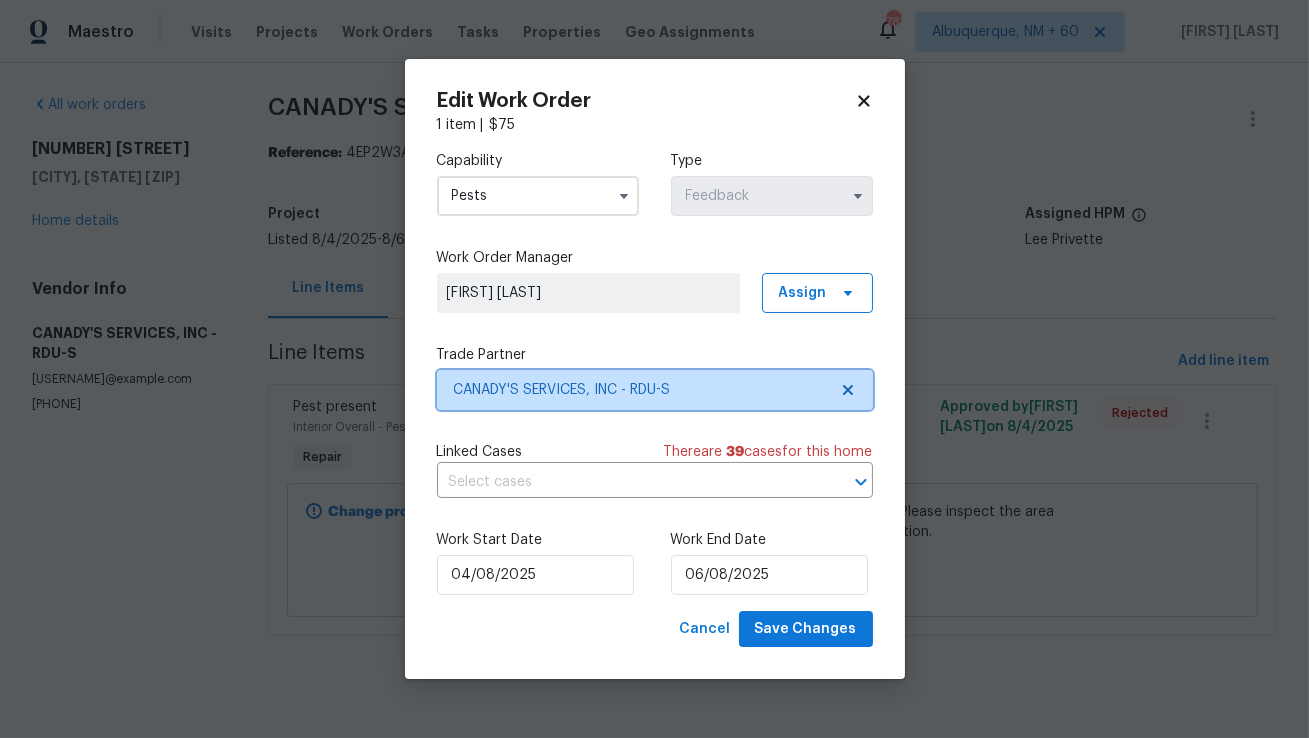 click on "CANADY'S SERVICES, INC - RDU-S" at bounding box center [655, 390] 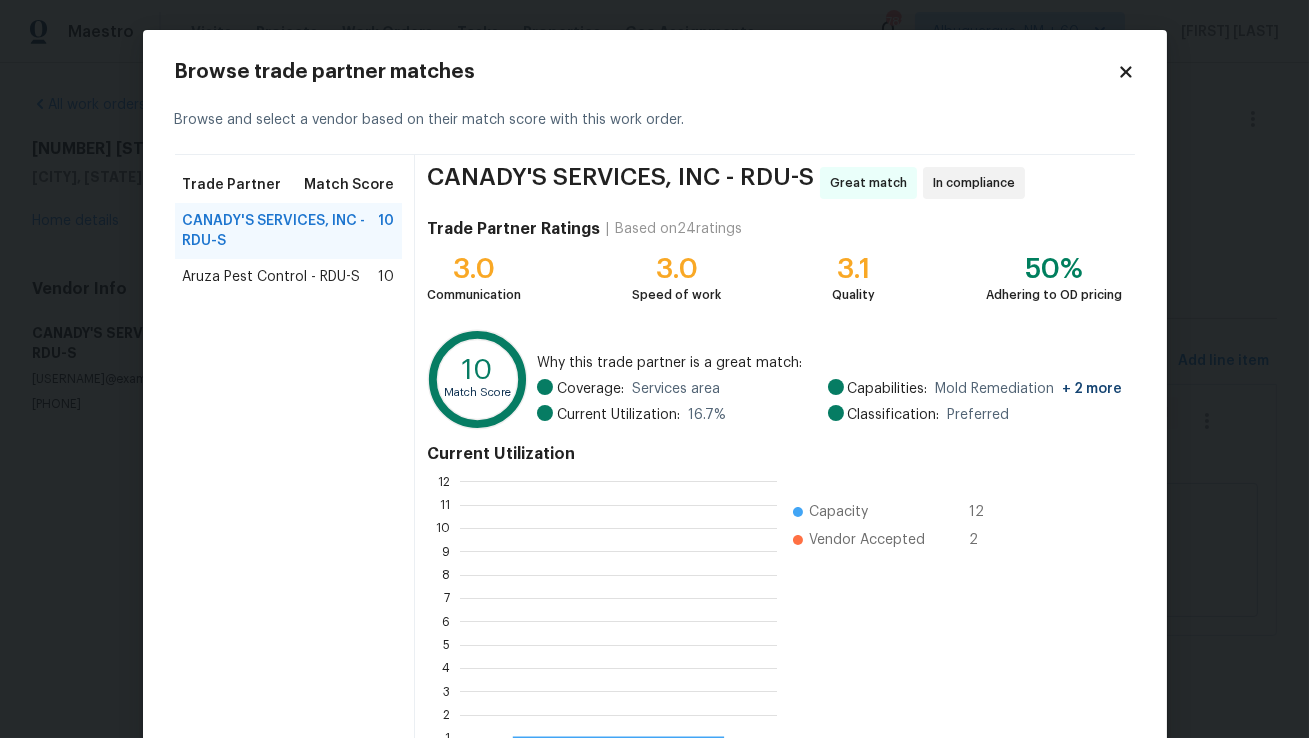 scroll, scrollTop: 1, scrollLeft: 1, axis: both 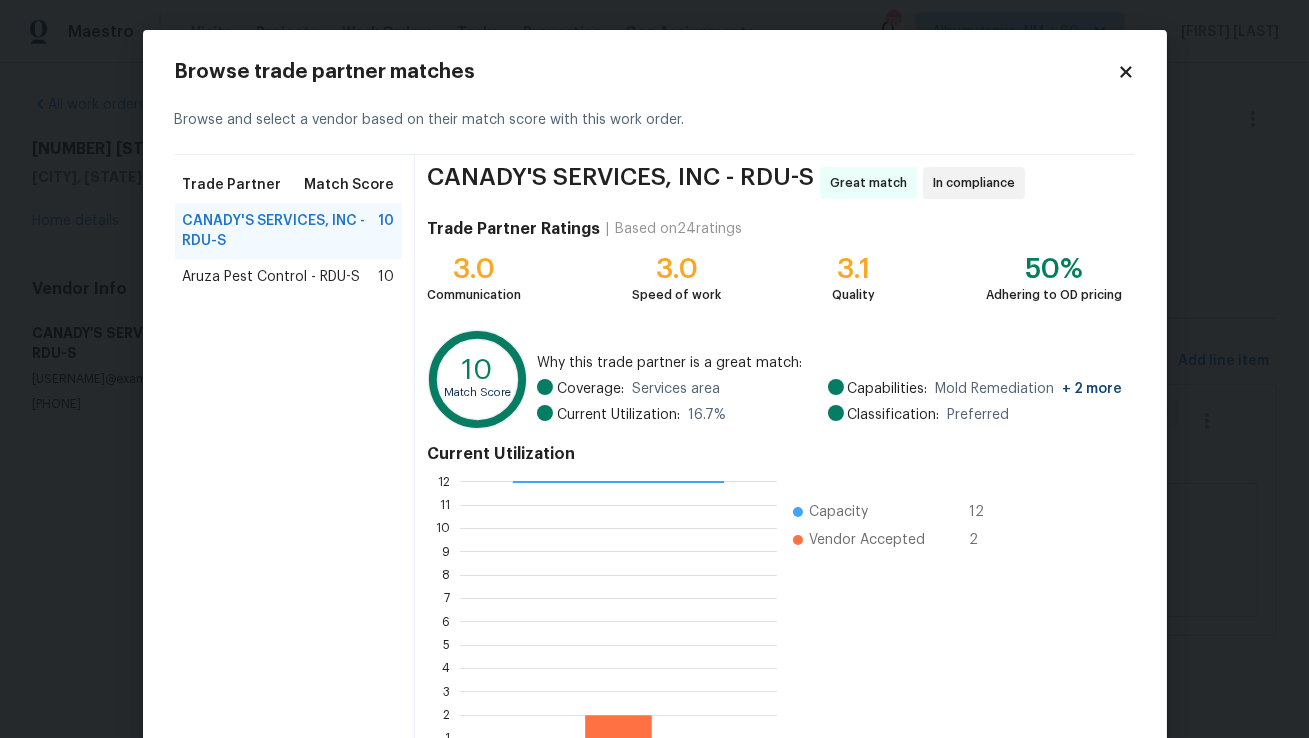 click on "Aruza Pest Control - RDU-S" at bounding box center (272, 277) 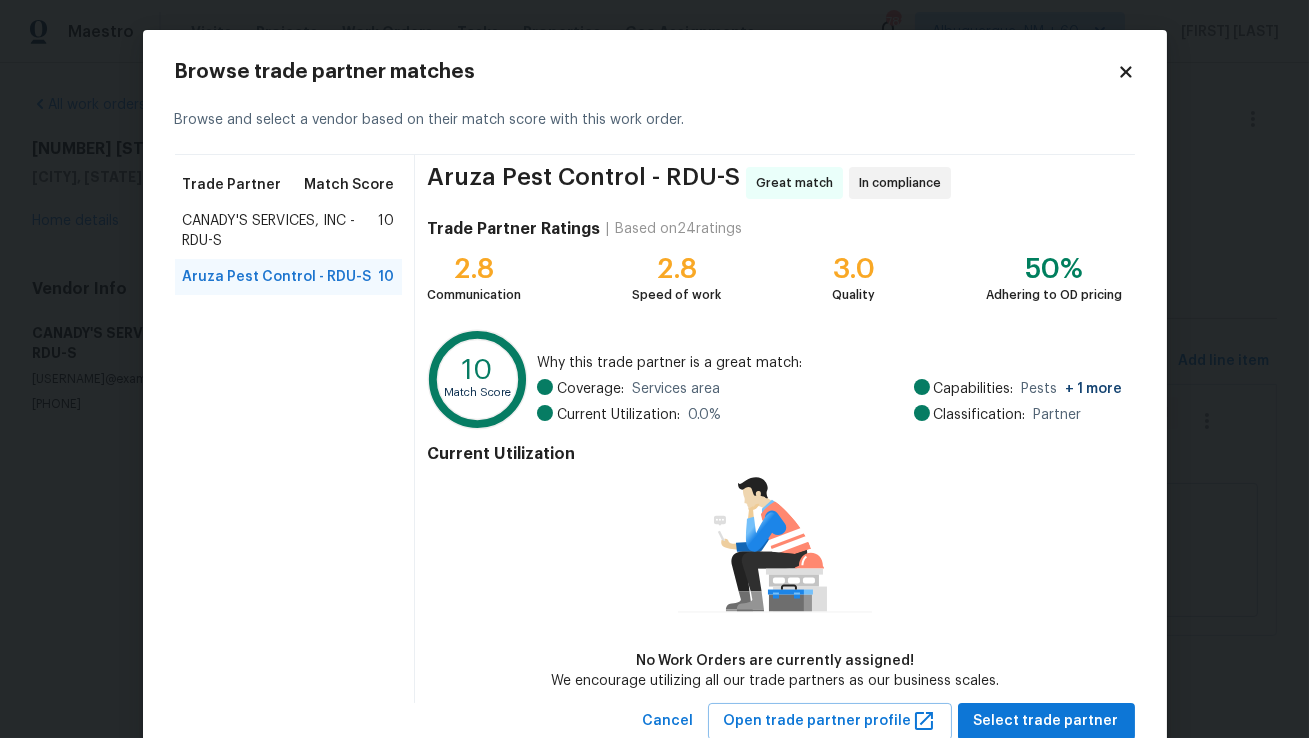 scroll, scrollTop: 63, scrollLeft: 0, axis: vertical 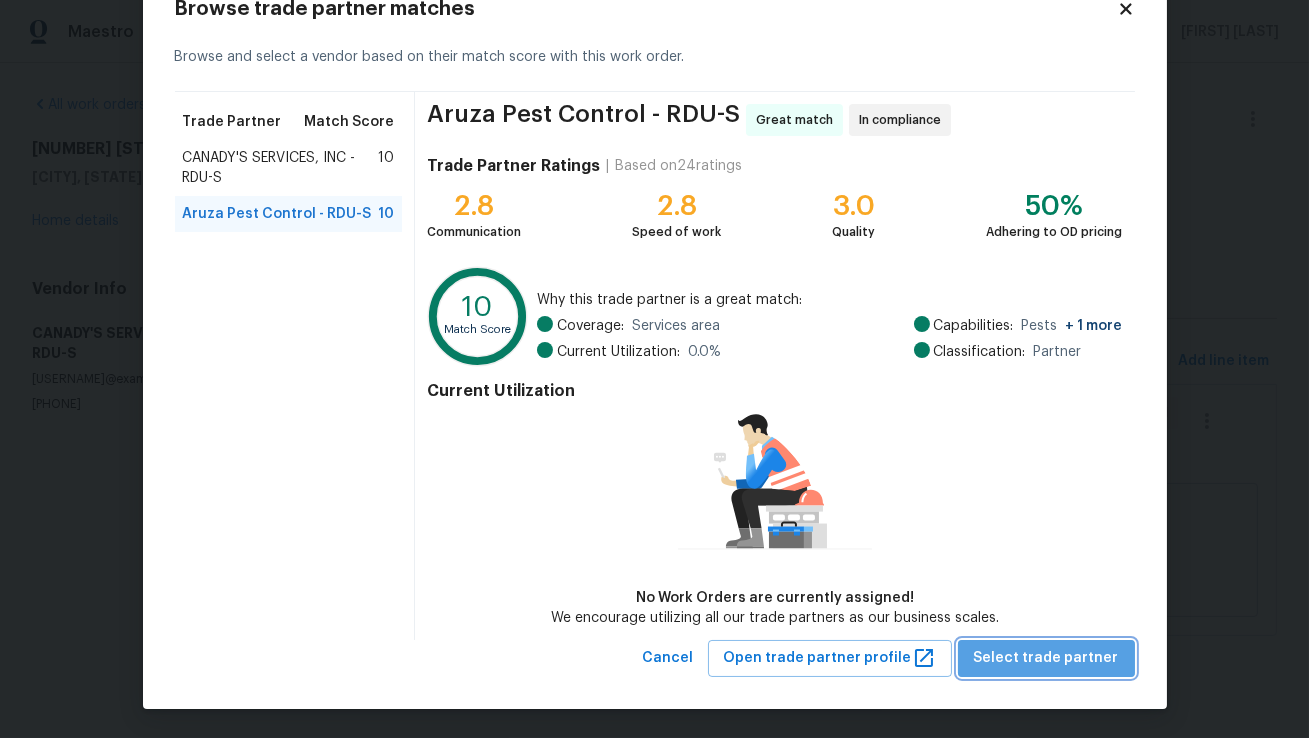 click on "Select trade partner" at bounding box center (1046, 658) 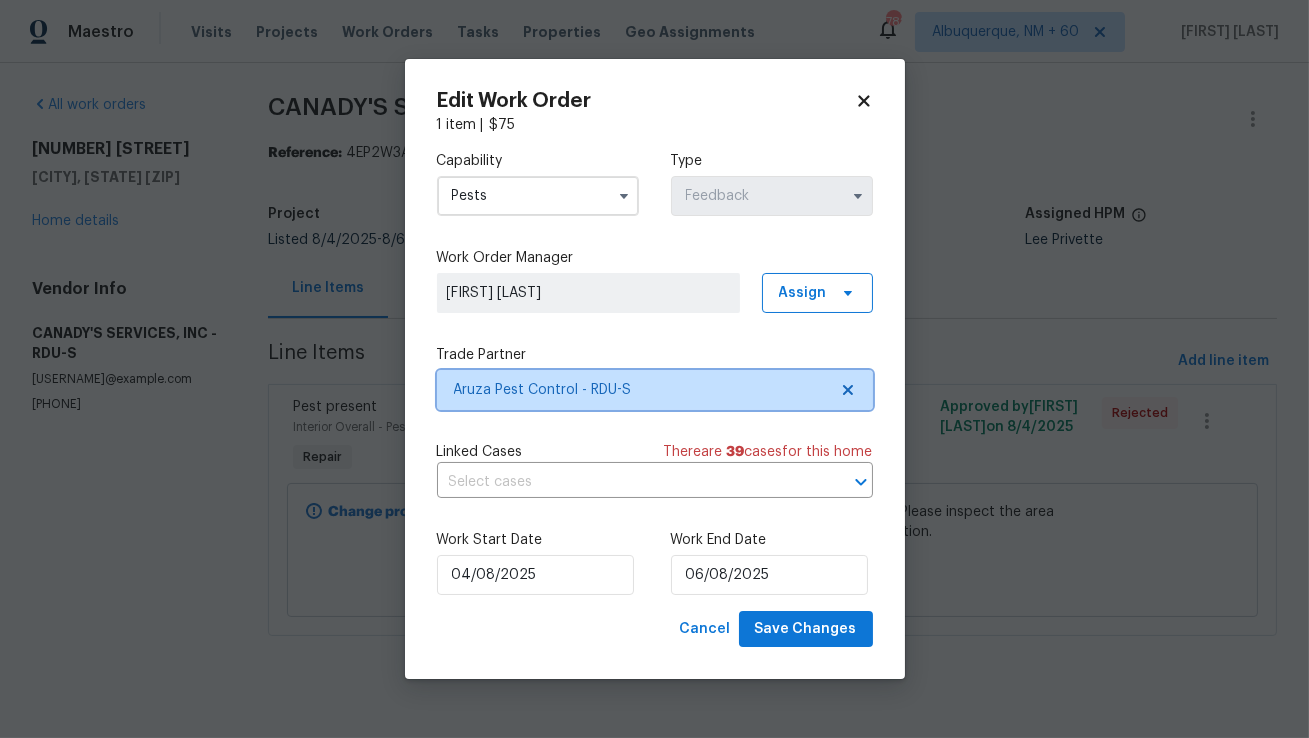 scroll, scrollTop: 0, scrollLeft: 0, axis: both 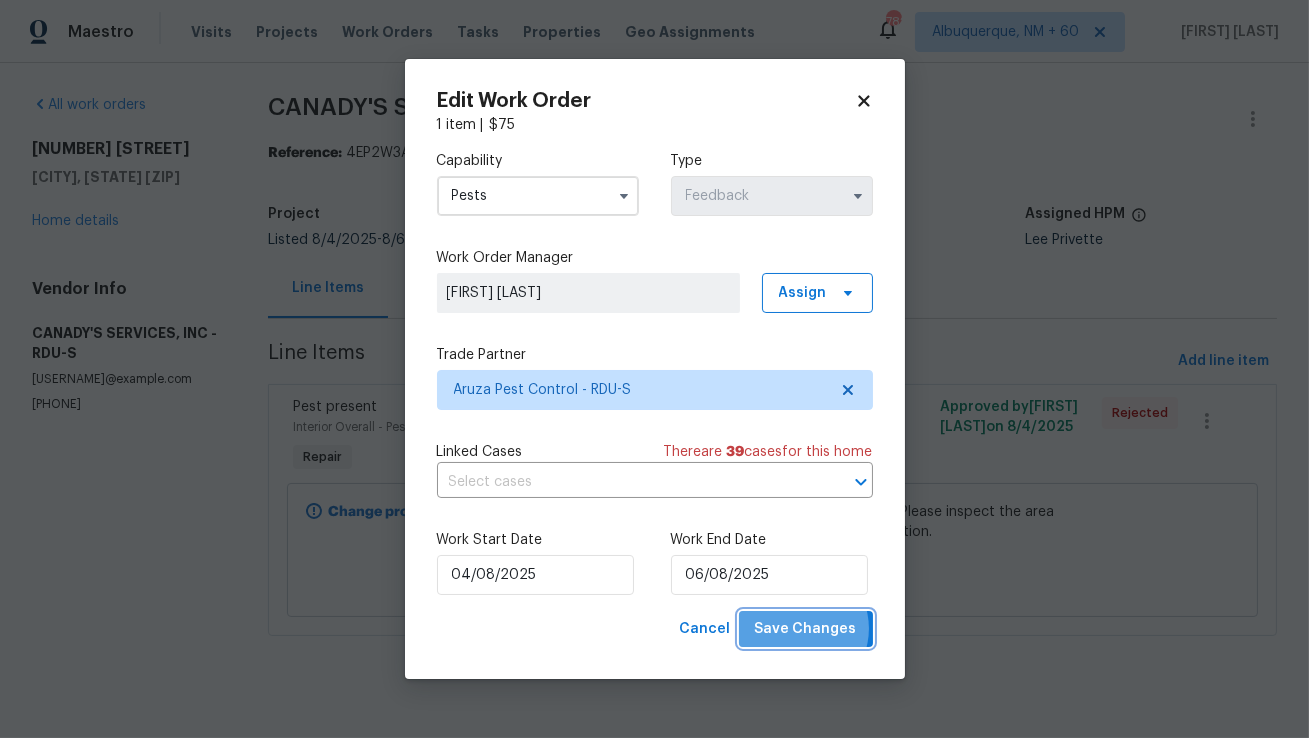 click on "Save Changes" at bounding box center (806, 629) 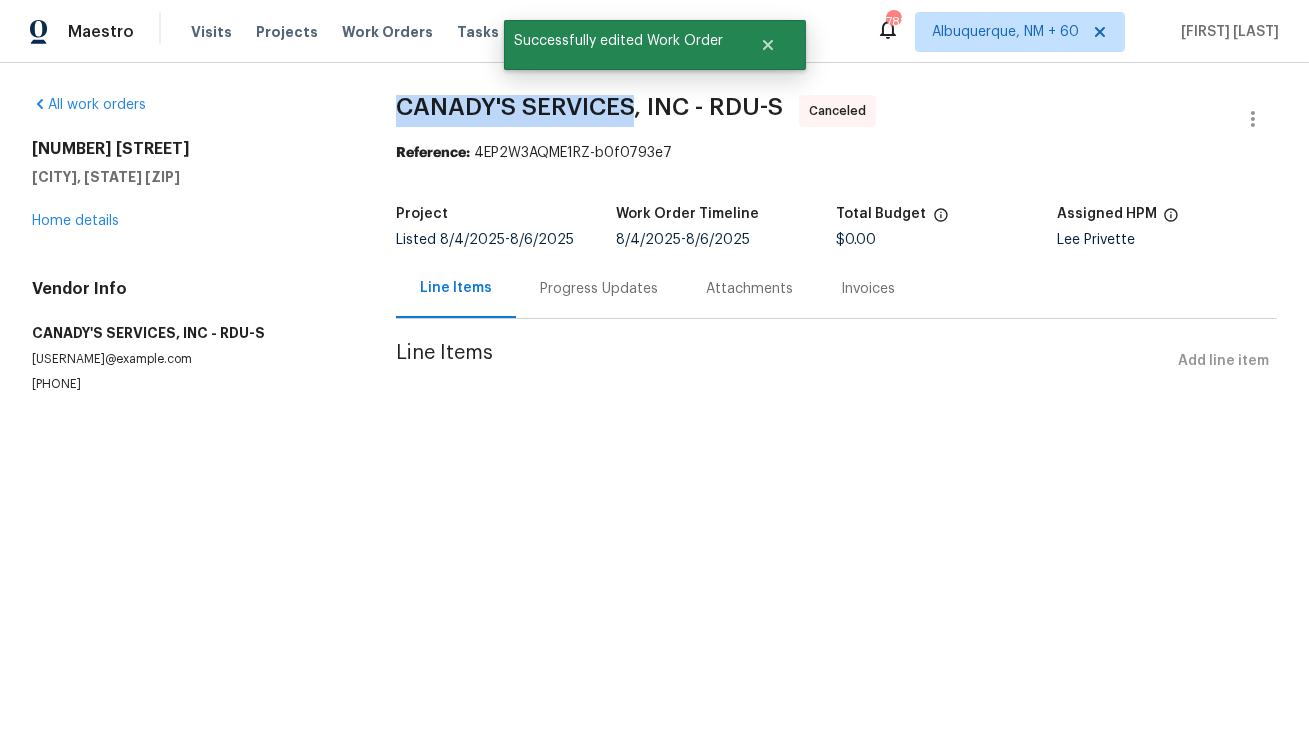 copy on "CANADY'S SERVICES" 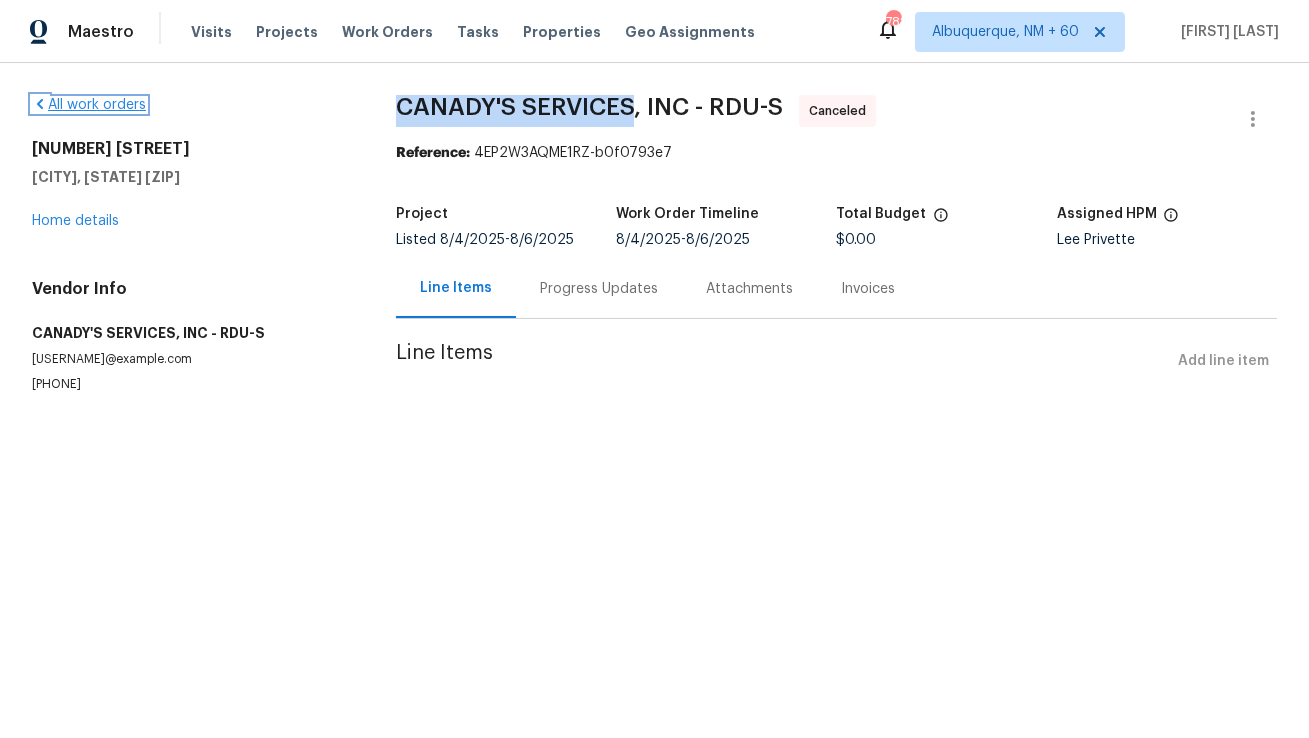 click on "All work orders" at bounding box center [89, 105] 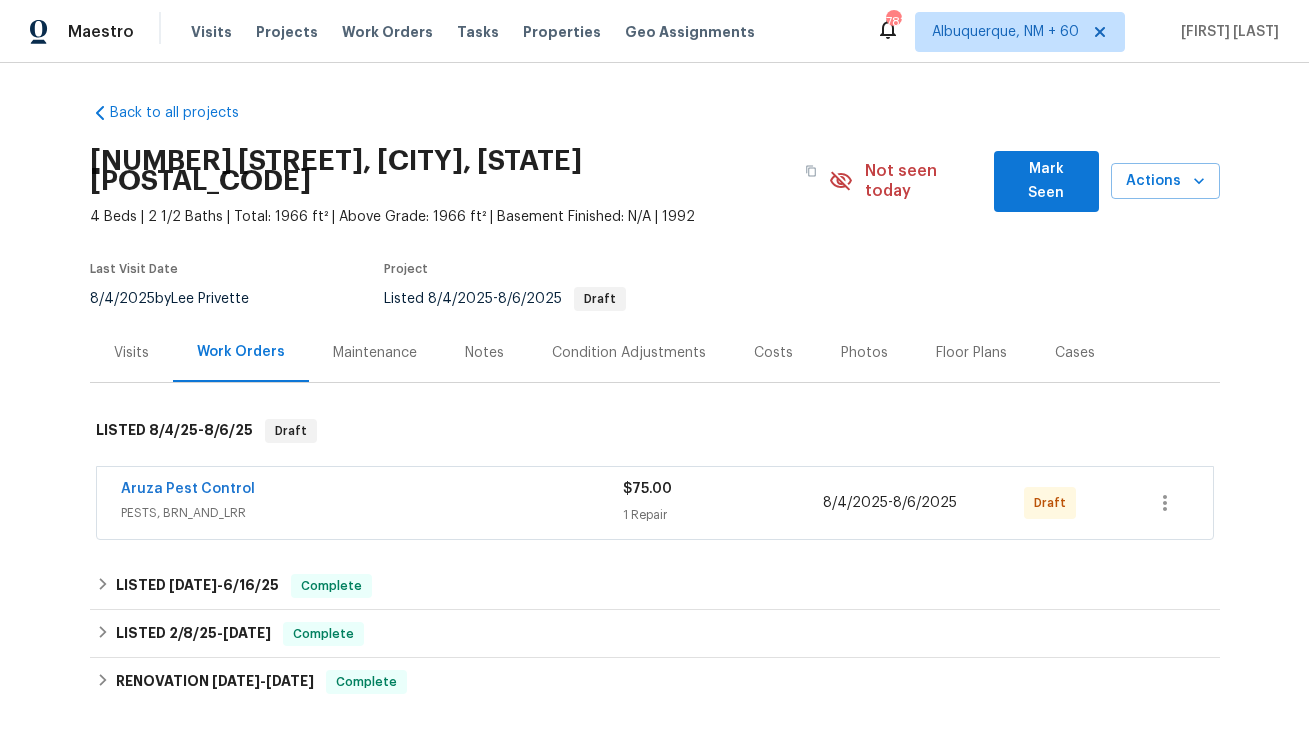 scroll, scrollTop: 0, scrollLeft: 0, axis: both 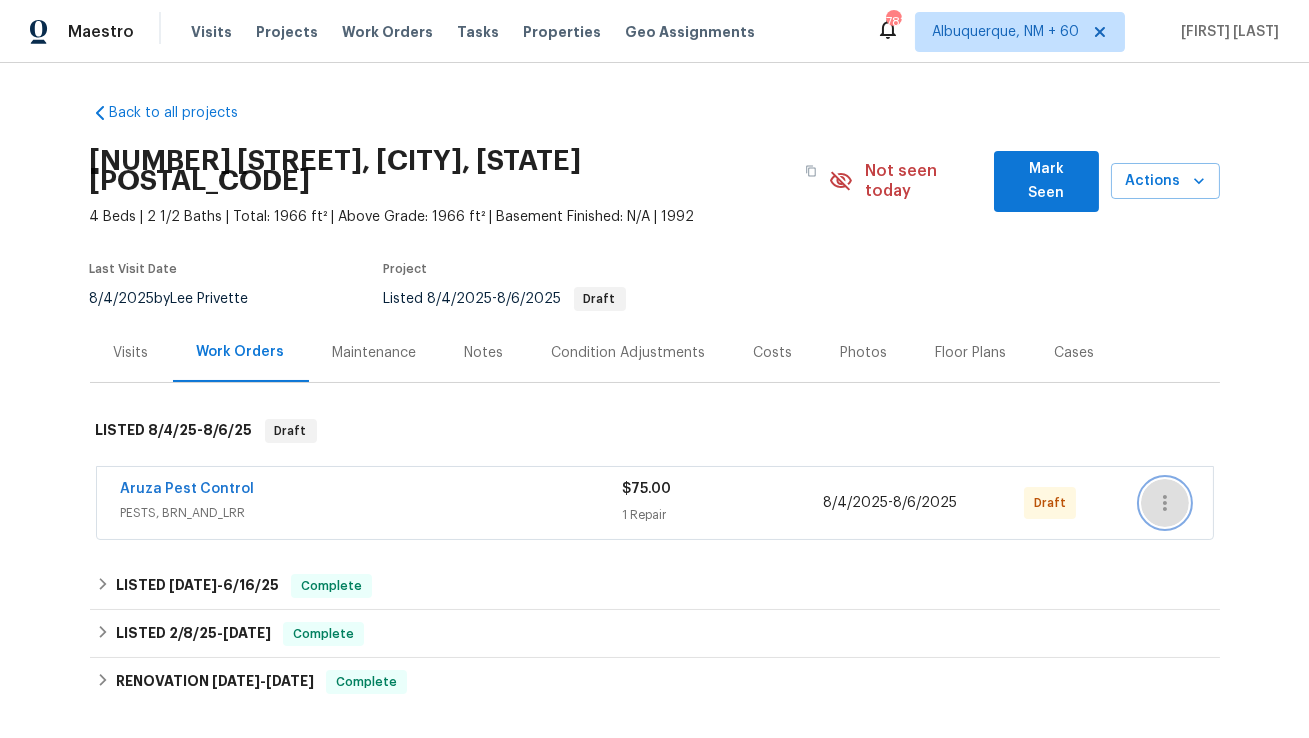 click at bounding box center (1165, 503) 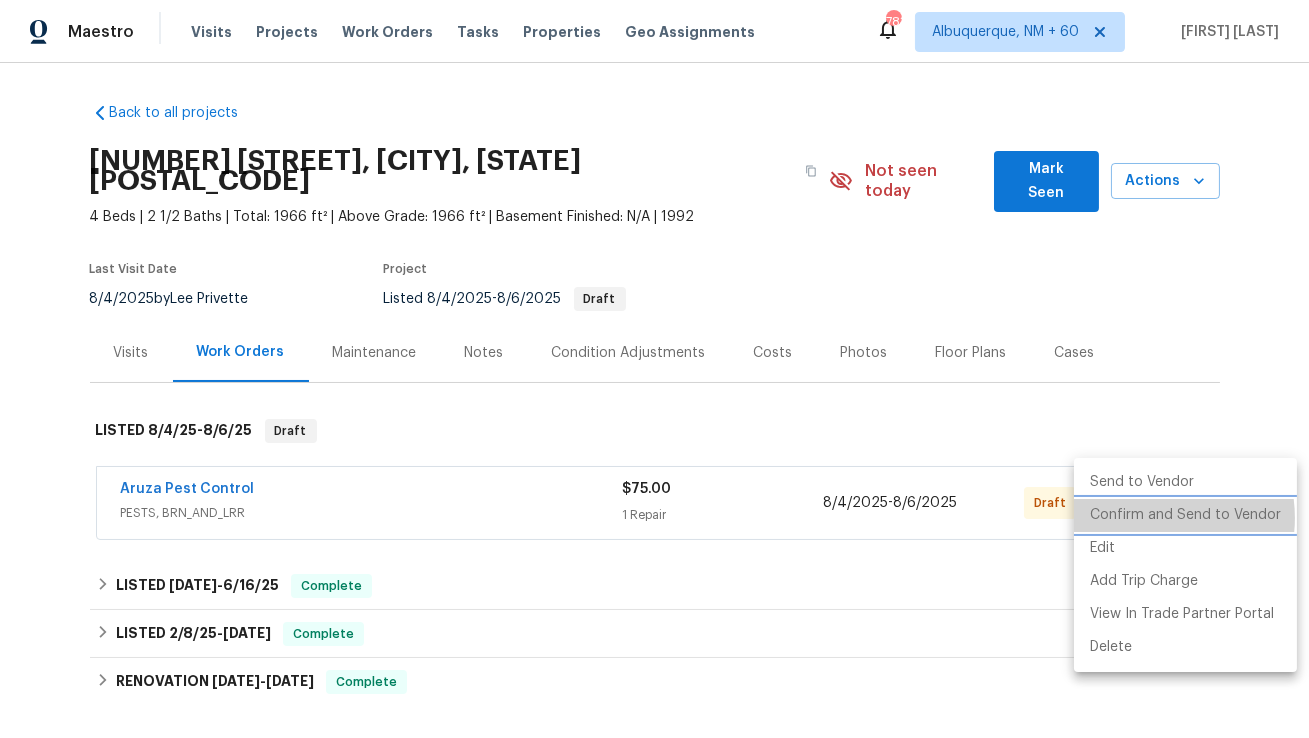 click on "Confirm and Send to Vendor" at bounding box center (1185, 515) 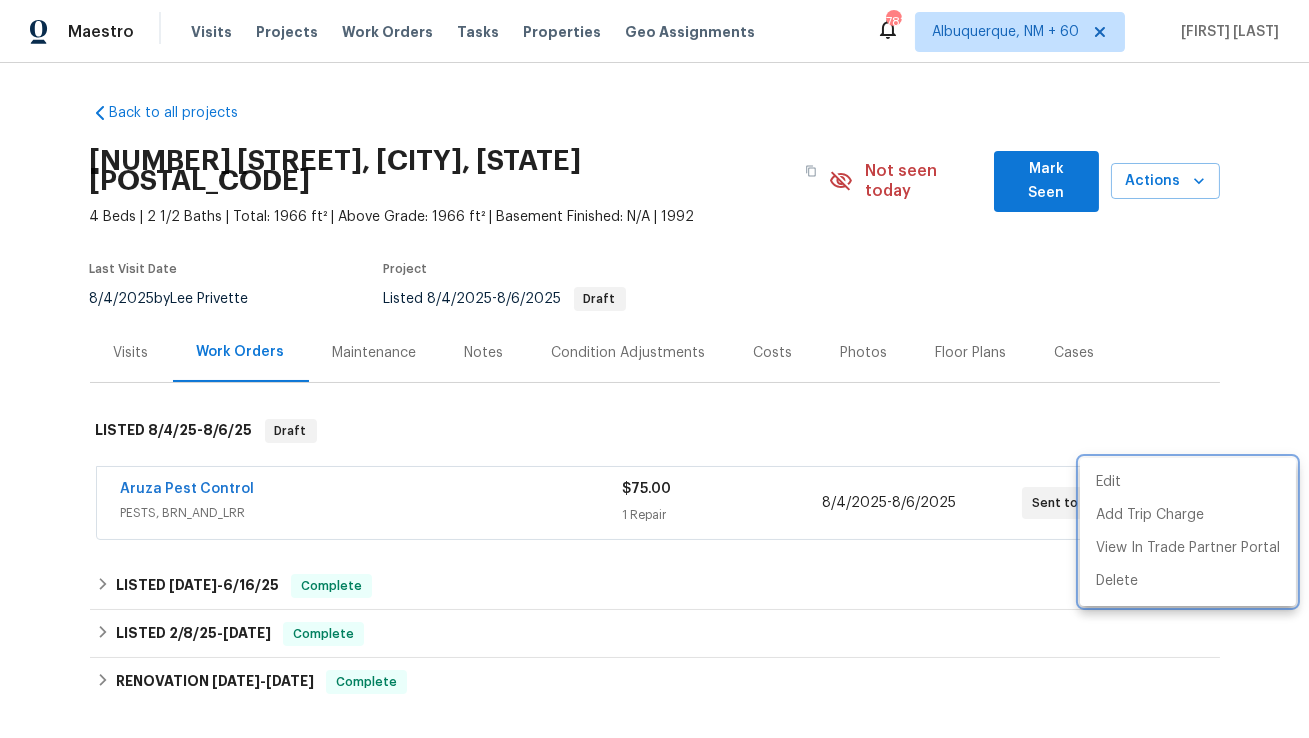 click at bounding box center (654, 369) 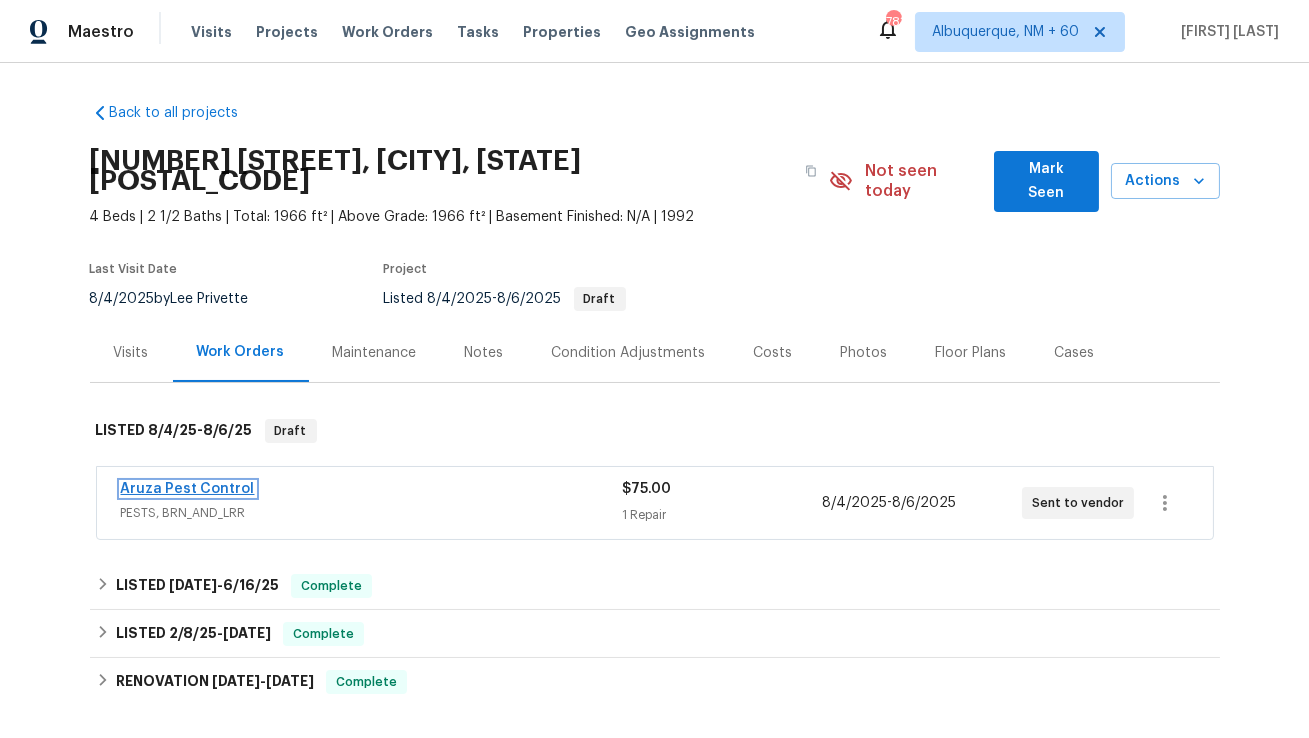 click on "Aruza Pest Control" at bounding box center (188, 489) 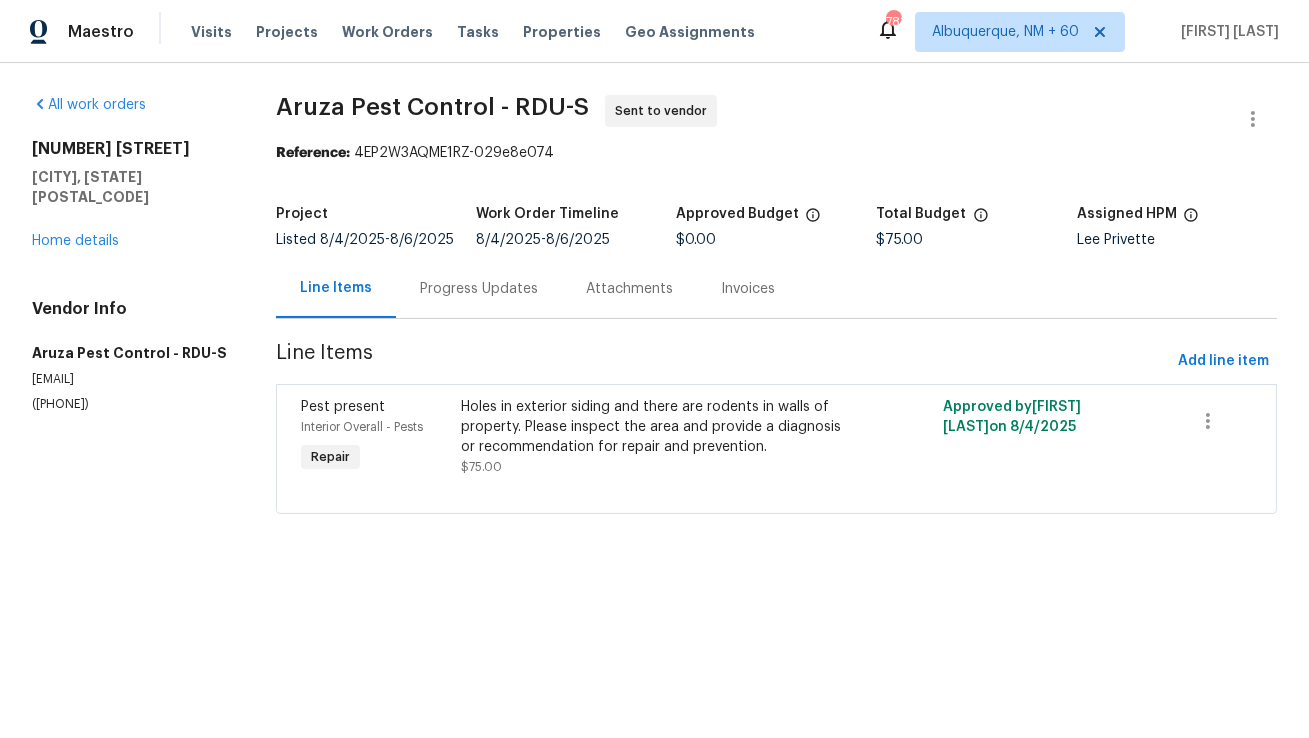 click on "Progress Updates" at bounding box center (479, 288) 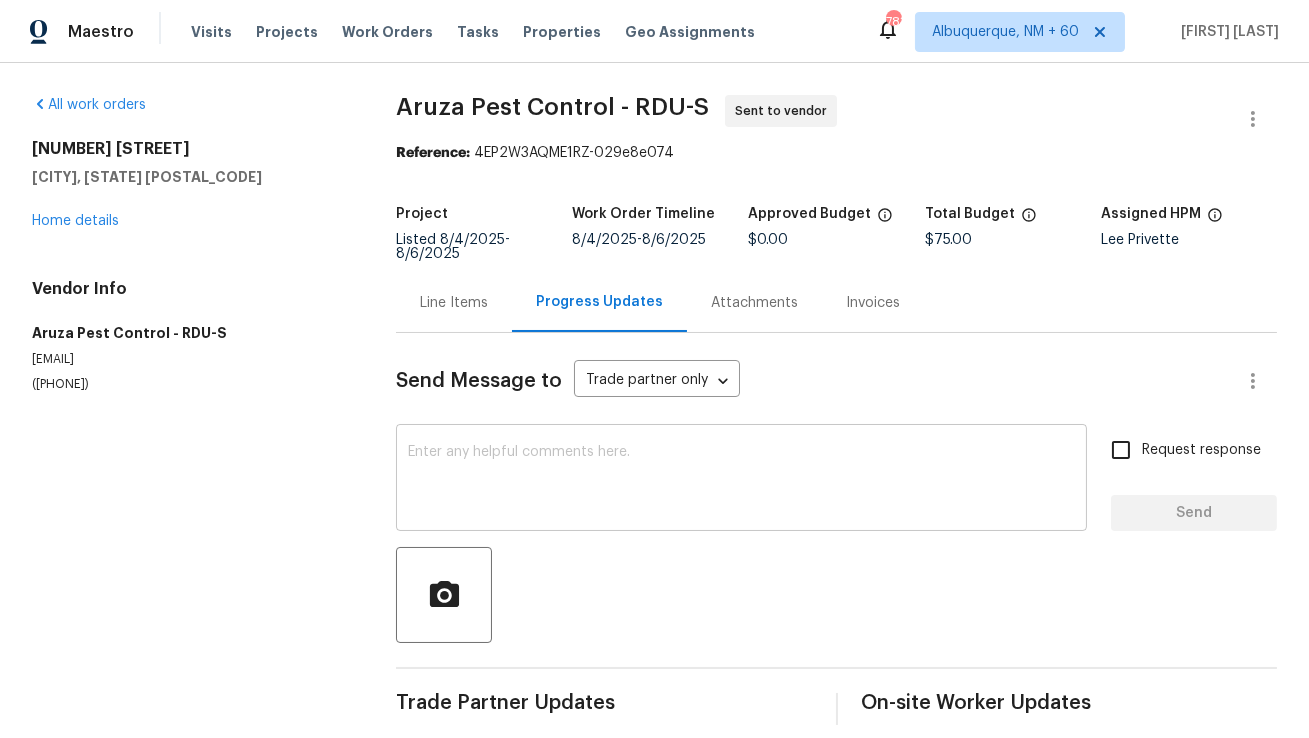 scroll, scrollTop: 5, scrollLeft: 0, axis: vertical 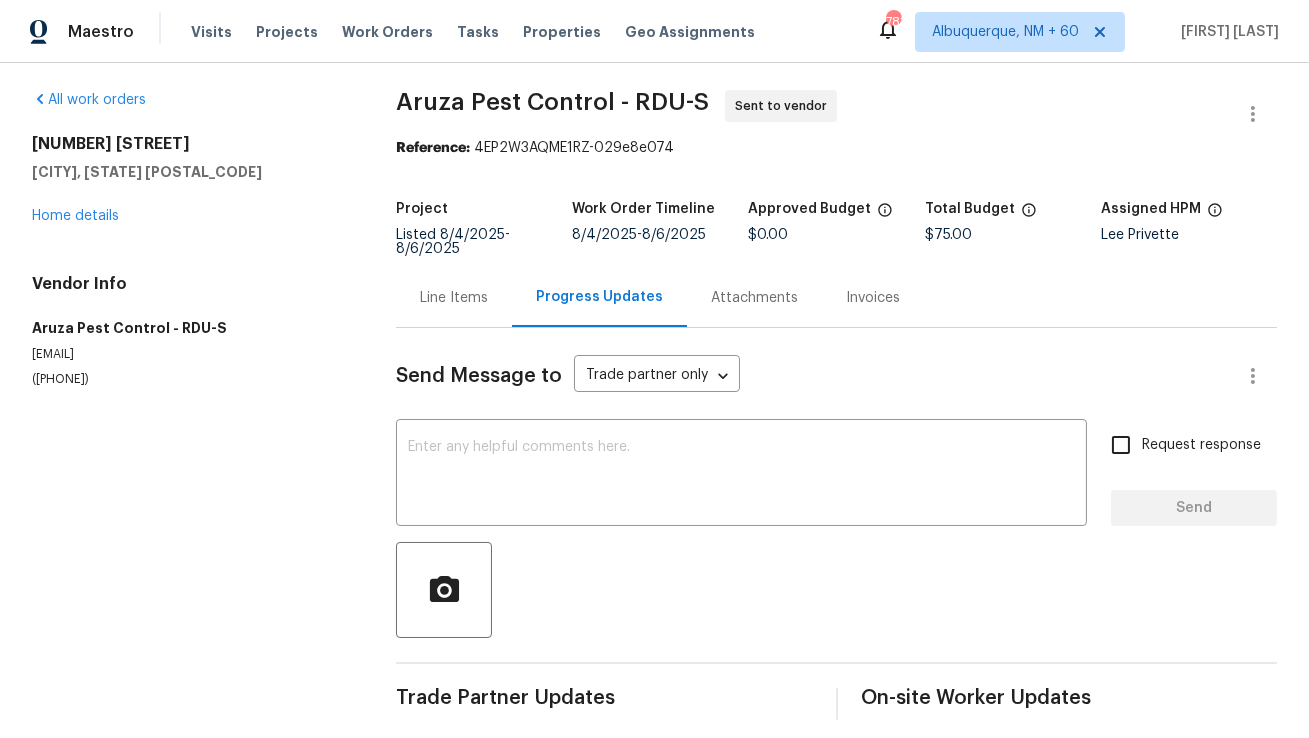 click on "Send Message to Trade partner only Trade partner only ​ x ​ Request response Send Trade Partner Updates On-site Worker Updates" at bounding box center [836, 524] 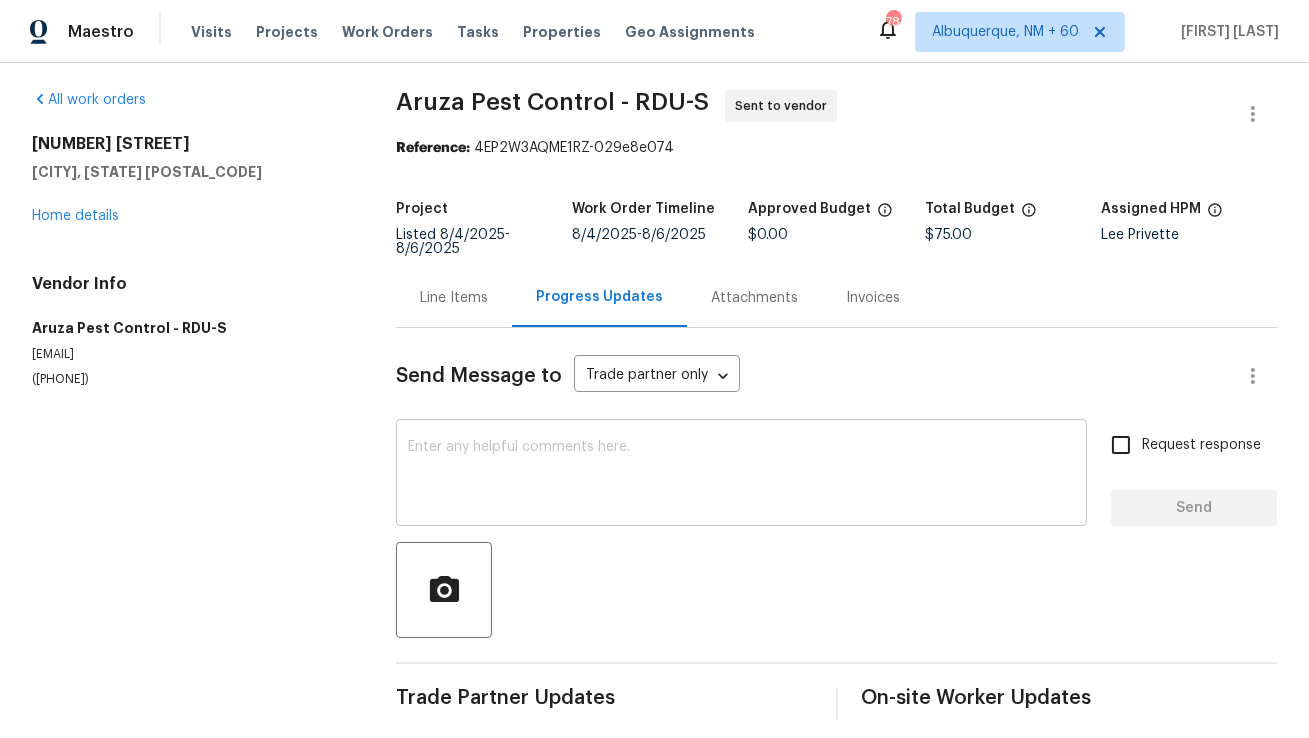 click on "x ​" at bounding box center [741, 475] 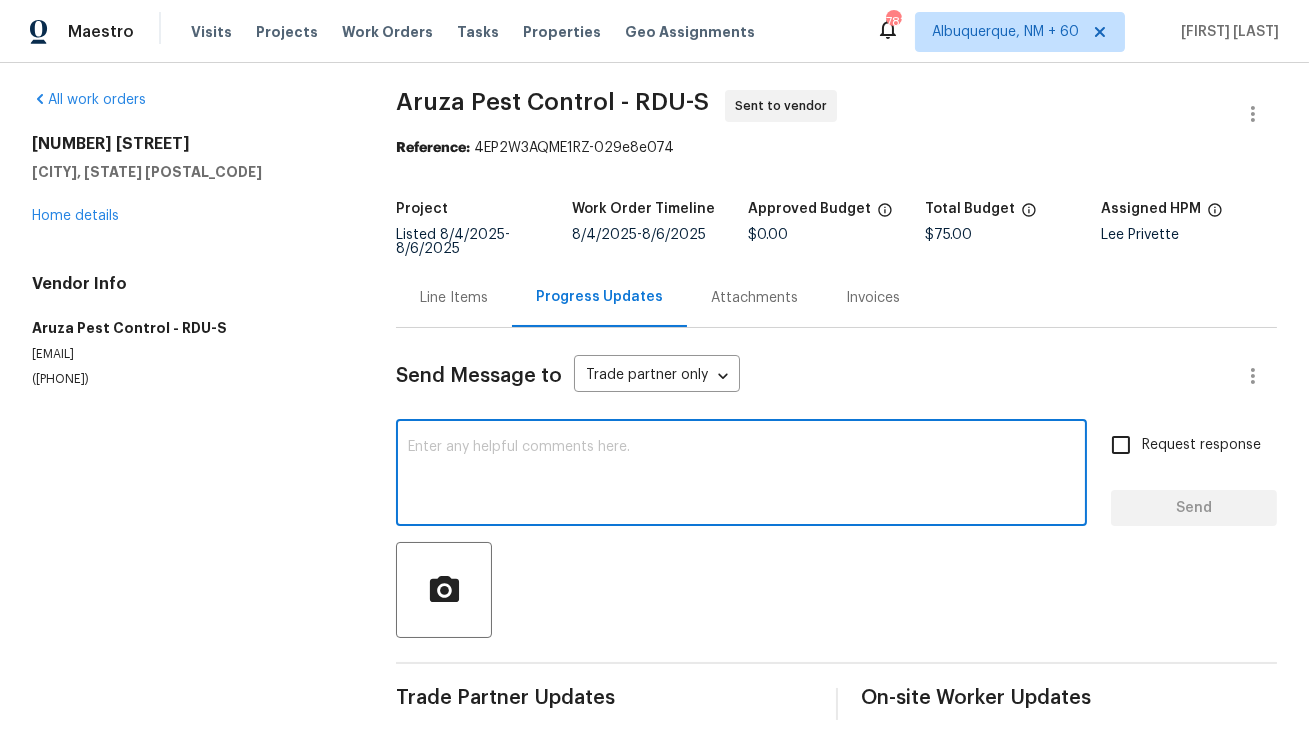 paste on "Hi, this is Anthony with Opendoor. I’m confirming you received the WO for the property at (Address). Please review and accept the WO within 24 hours and provide a schedule date. Please disregard the contact information for the HPM included in the WO. Our Centralised LWO Team is responsible for Listed WOs. The team can be reached through the portal or by phone at (480) 478-0155." 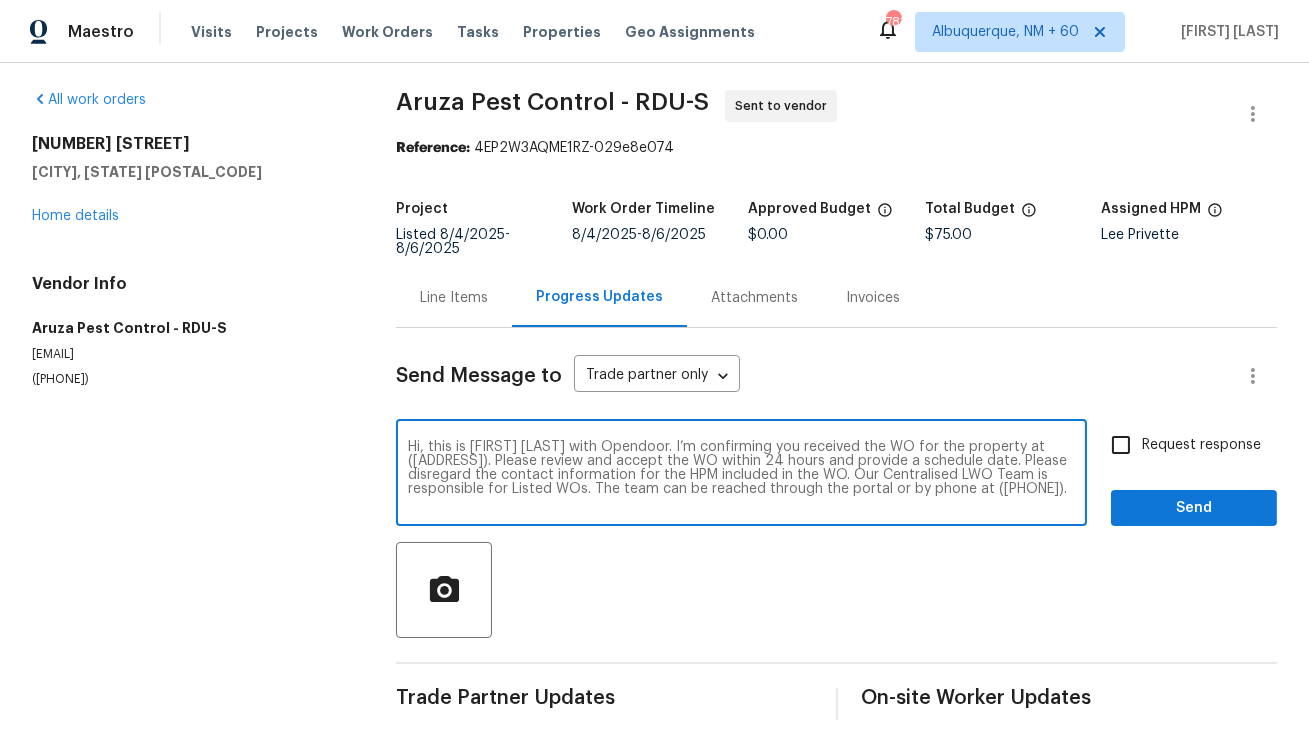 click on "Hi, this is Anthony with Opendoor. I’m confirming you received the WO for the property at (Address). Please review and accept the WO within 24 hours and provide a schedule date. Please disregard the contact information for the HPM included in the WO. Our Centralised LWO Team is responsible for Listed WOs. The team can be reached through the portal or by phone at (480) 478-0155." at bounding box center (741, 475) 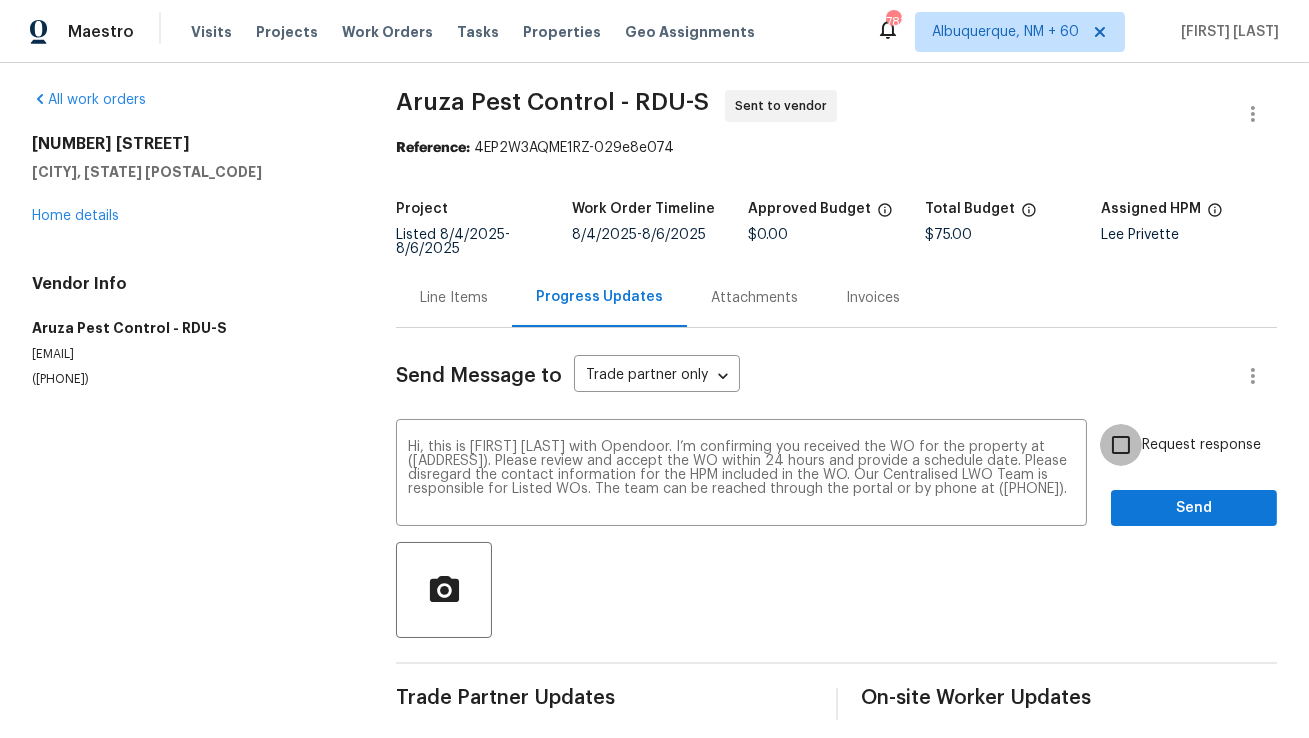 click on "Request response" at bounding box center [1121, 445] 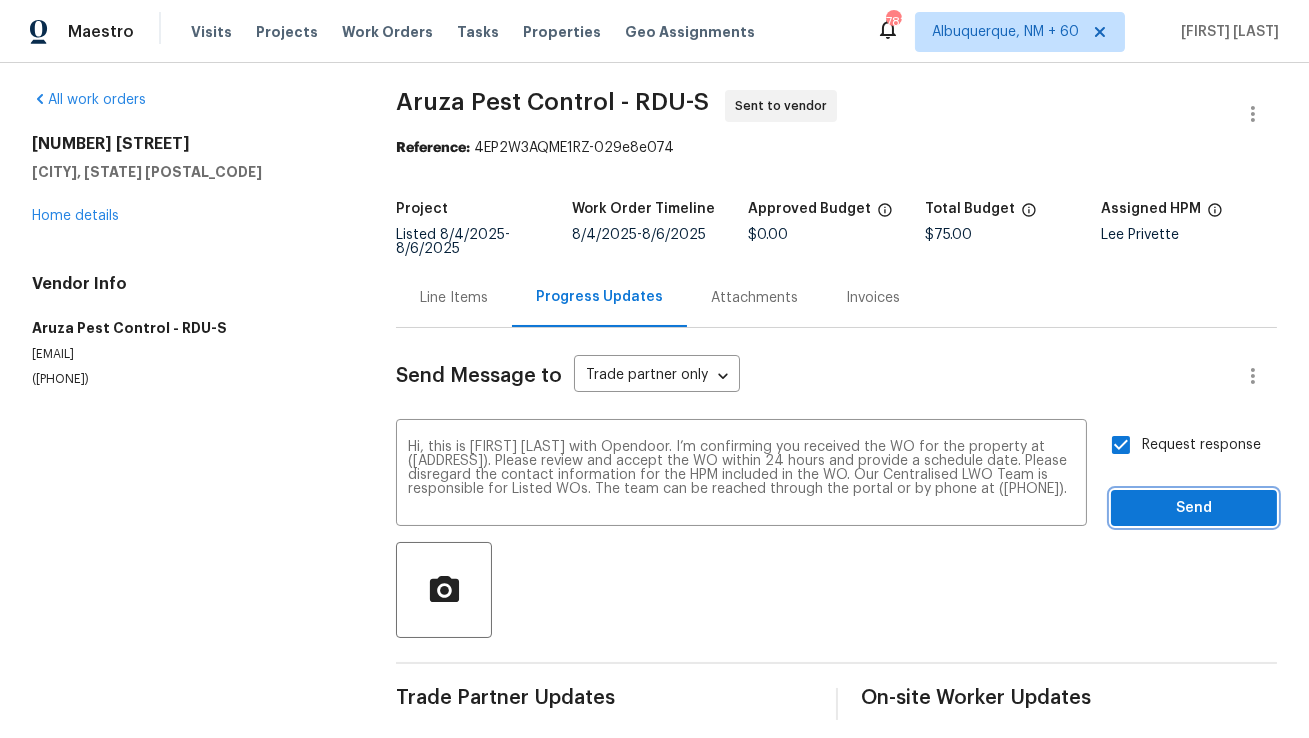 click on "Send" at bounding box center (1194, 508) 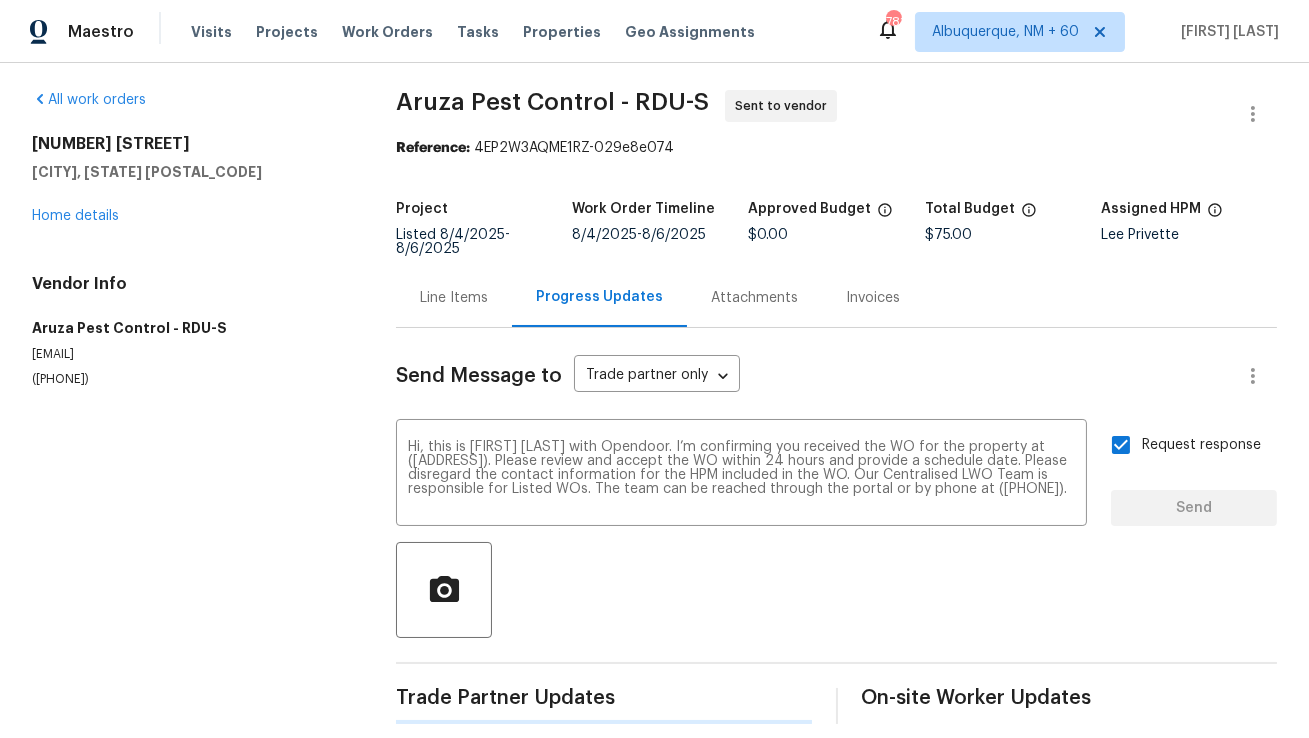 type 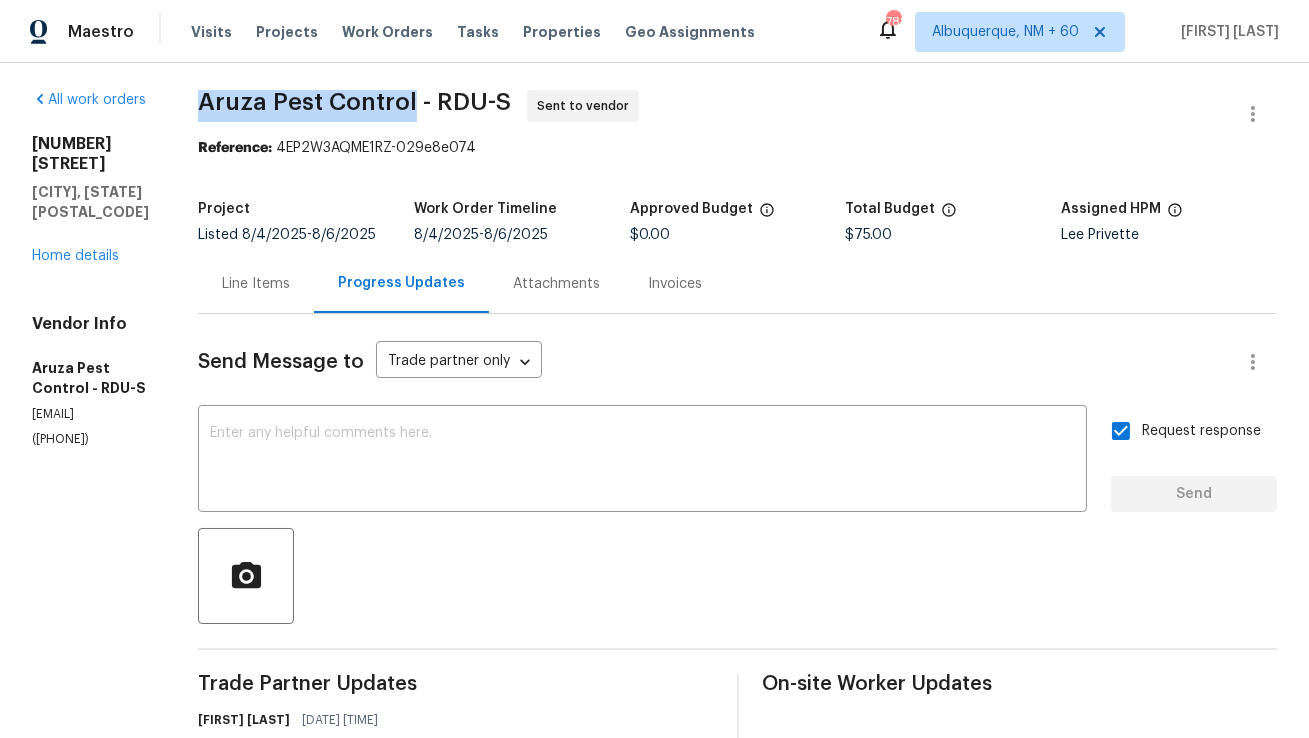 copy on "Aruza Pest Control" 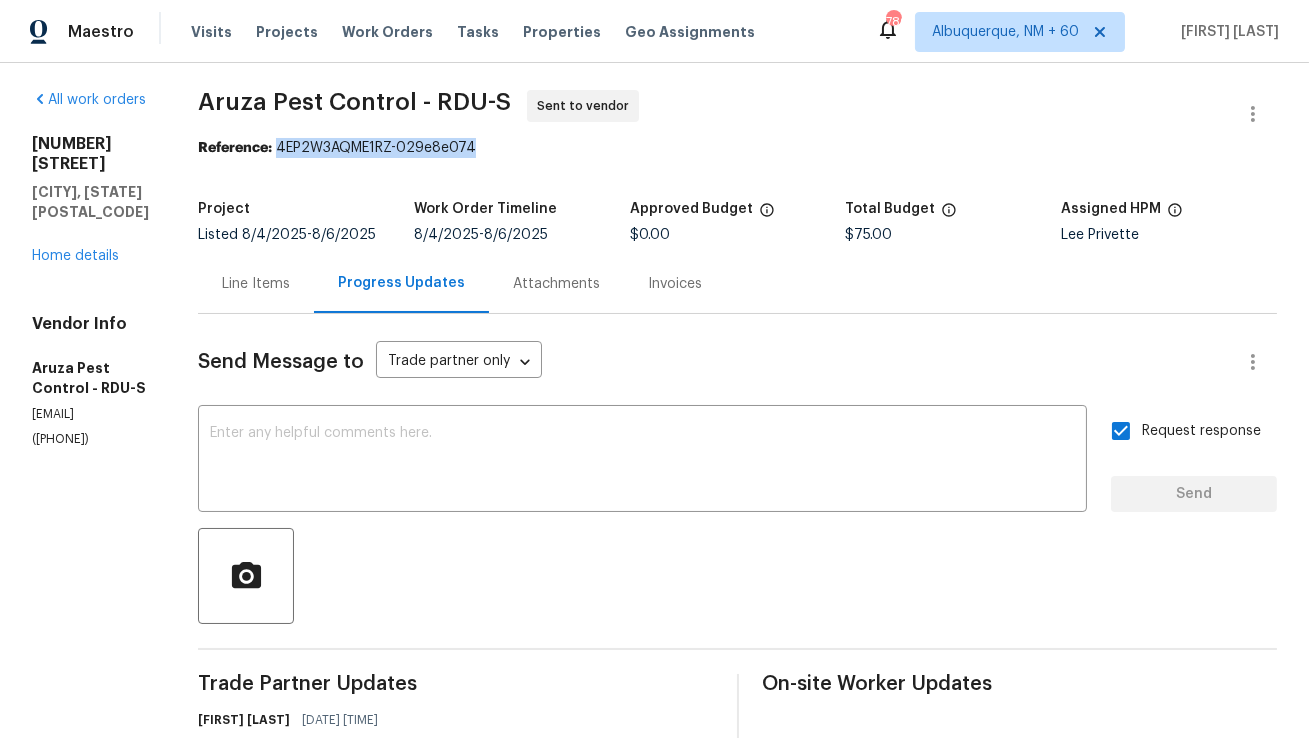 copy on "4EP2W3AQME1RZ-029e8e074" 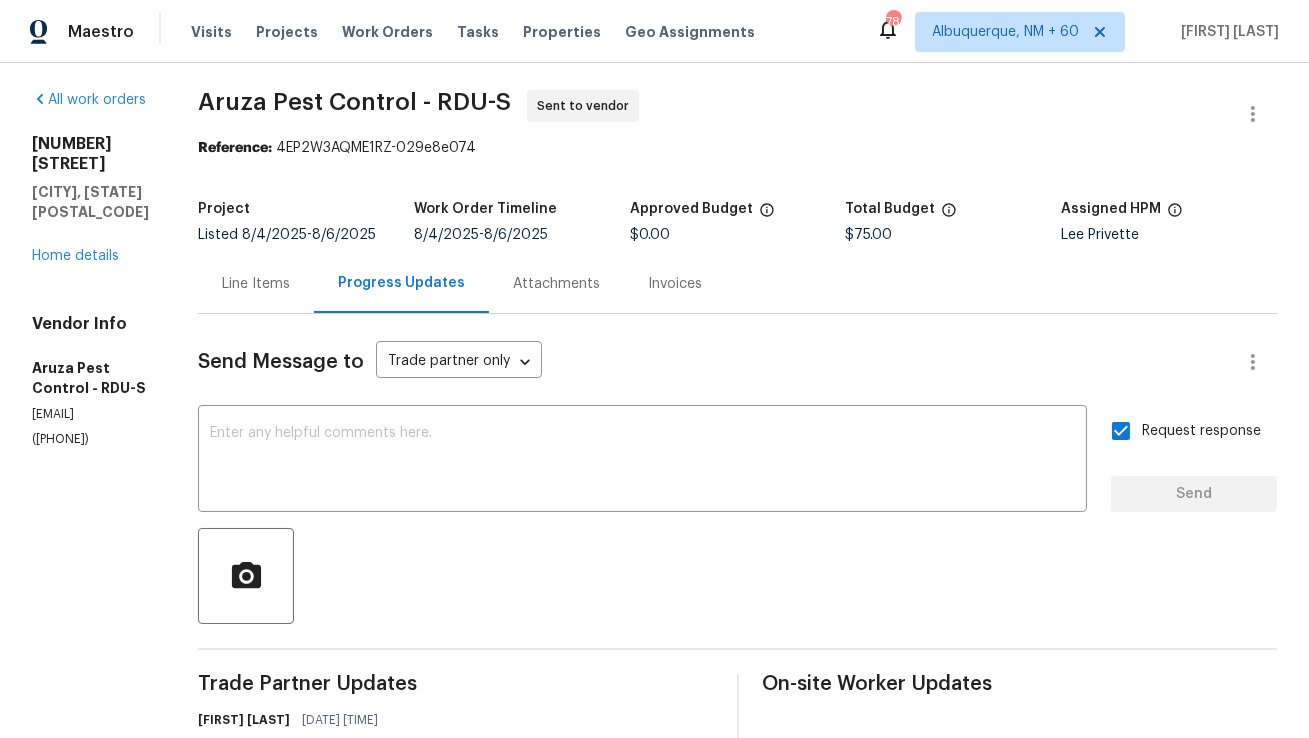 click on "Send Message to Trade partner only Trade partner only ​ x ​ Request response Send Trade Partner Updates Anthony Mascarenhas 08/04/2025 2:58 PM Hi, this is Anthony with Opendoor. I’m confirming you received the WO for the property at (3300 Mossdale Ave, Durham, NC 27707). Please review and accept the WO within 24 hours and provide a schedule date. Please disregard the contact information for the HPM included in the WO. Our Centralised LWO Team is responsible for Listed WOs. The team can be reached through the portal or by phone at (480) 478-0155. On-site Worker Updates" at bounding box center [737, 599] 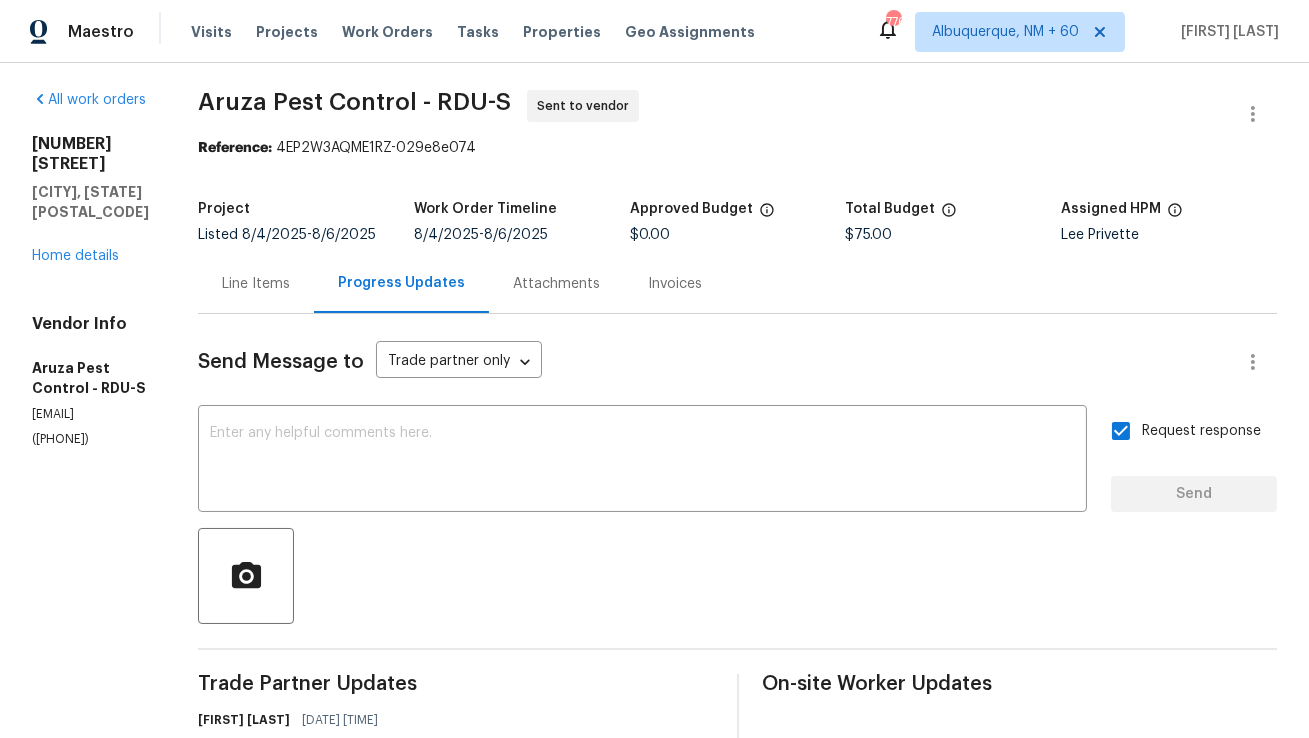 scroll, scrollTop: 183, scrollLeft: 0, axis: vertical 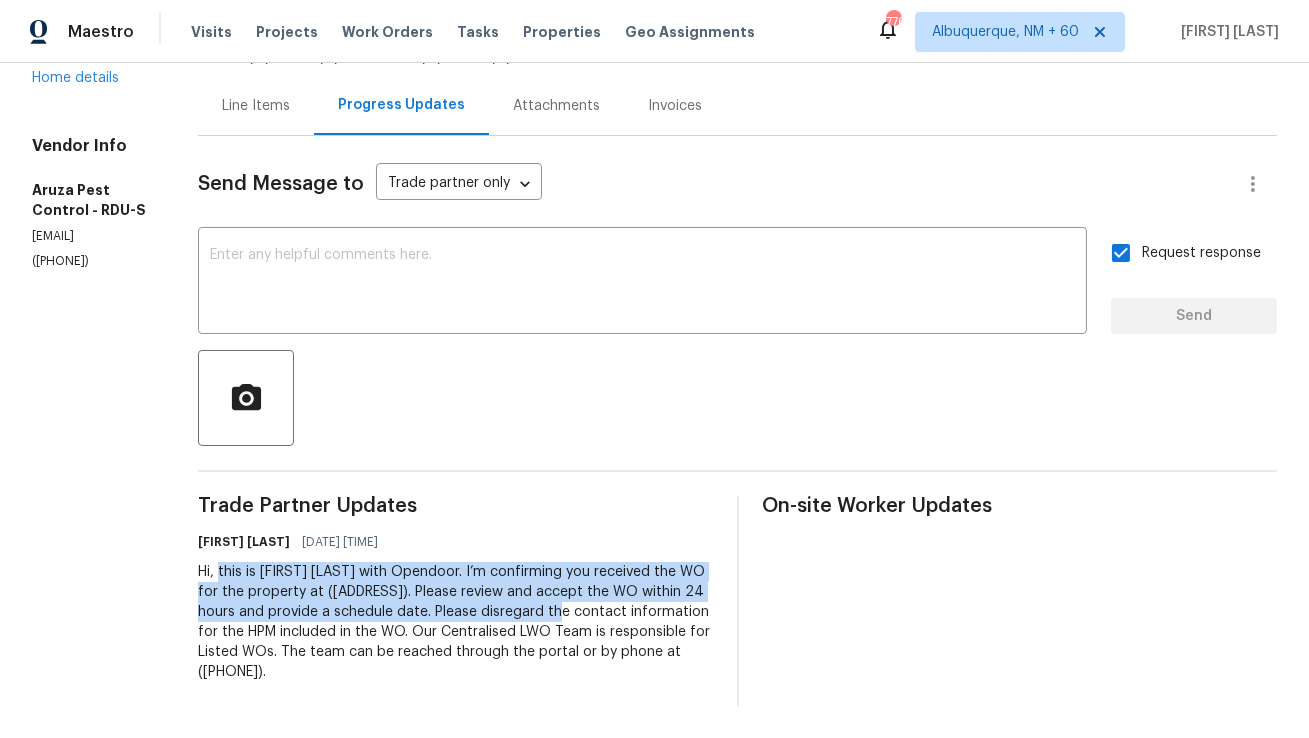 copy on "this is Anthony with Opendoor. I’m confirming you received the WO for the property at (3300 Mossdale Ave, Durham, NC 27707). Please review and accept the WO within 24 hours and provide a schedule date." 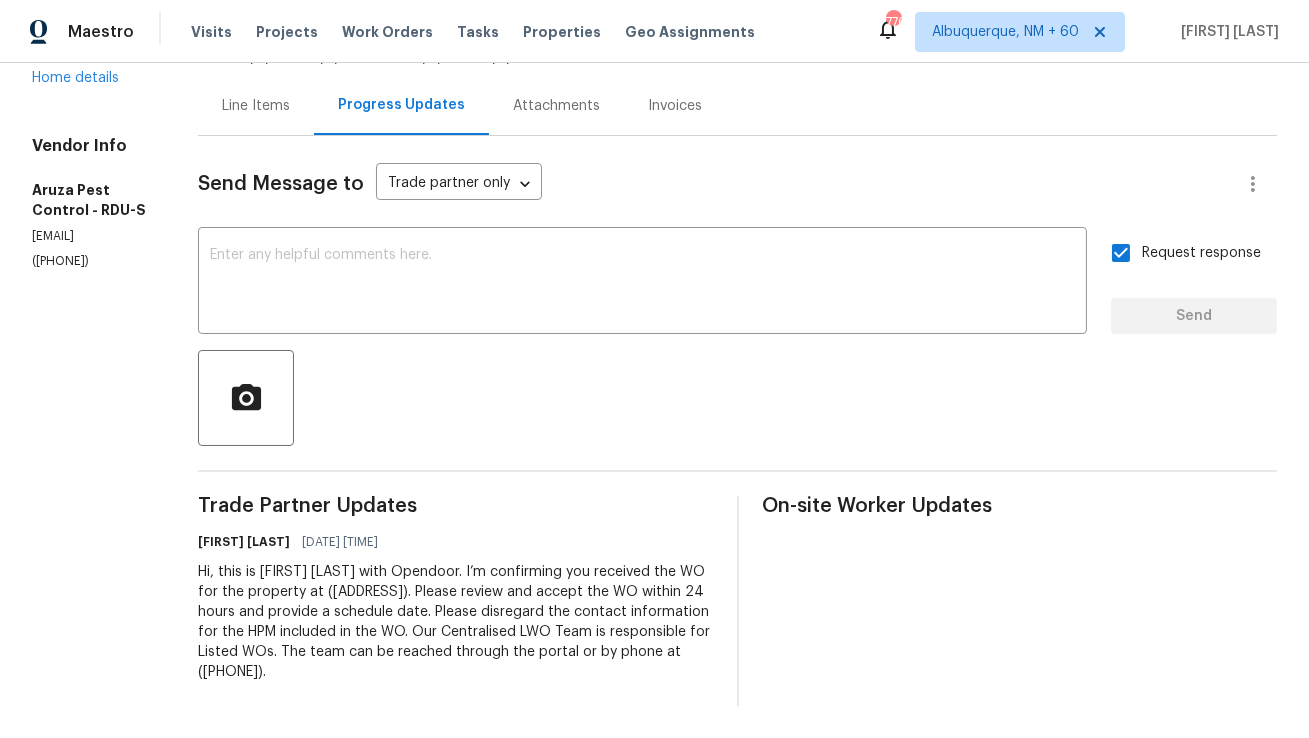 click at bounding box center (737, 398) 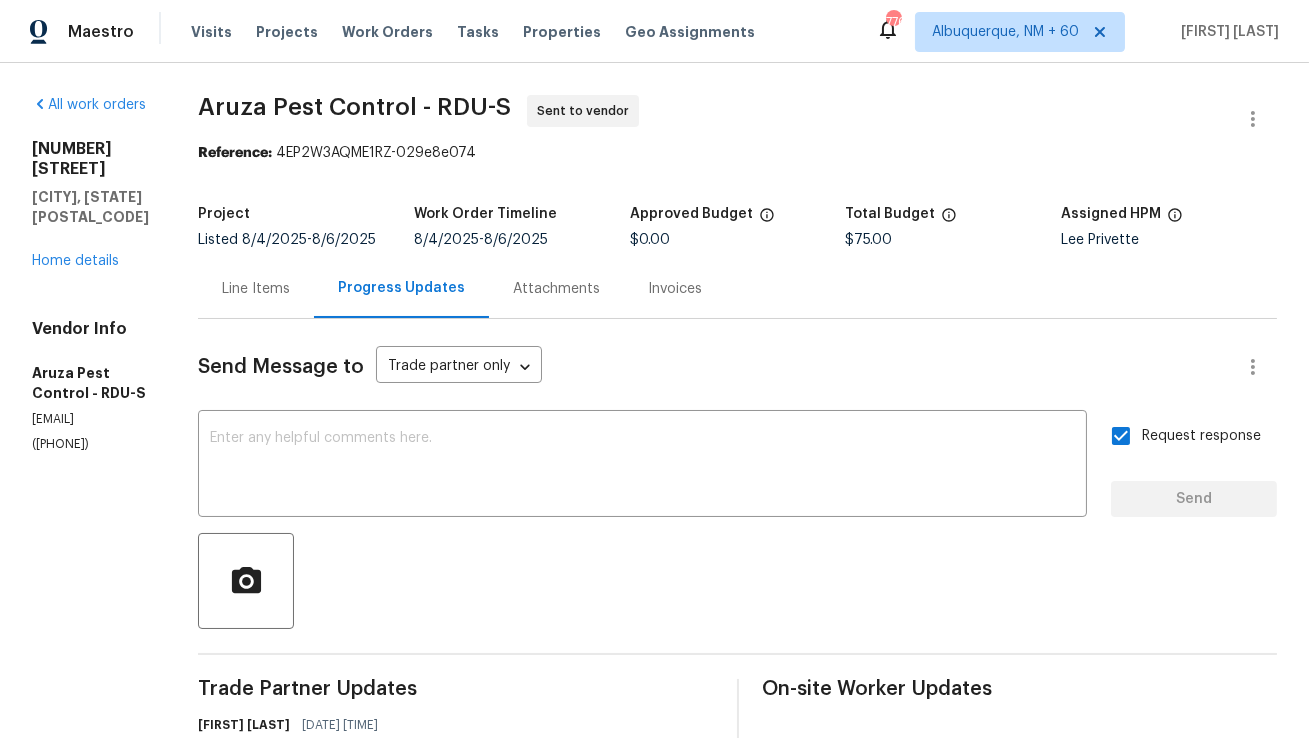 click on "Line Items" at bounding box center (256, 289) 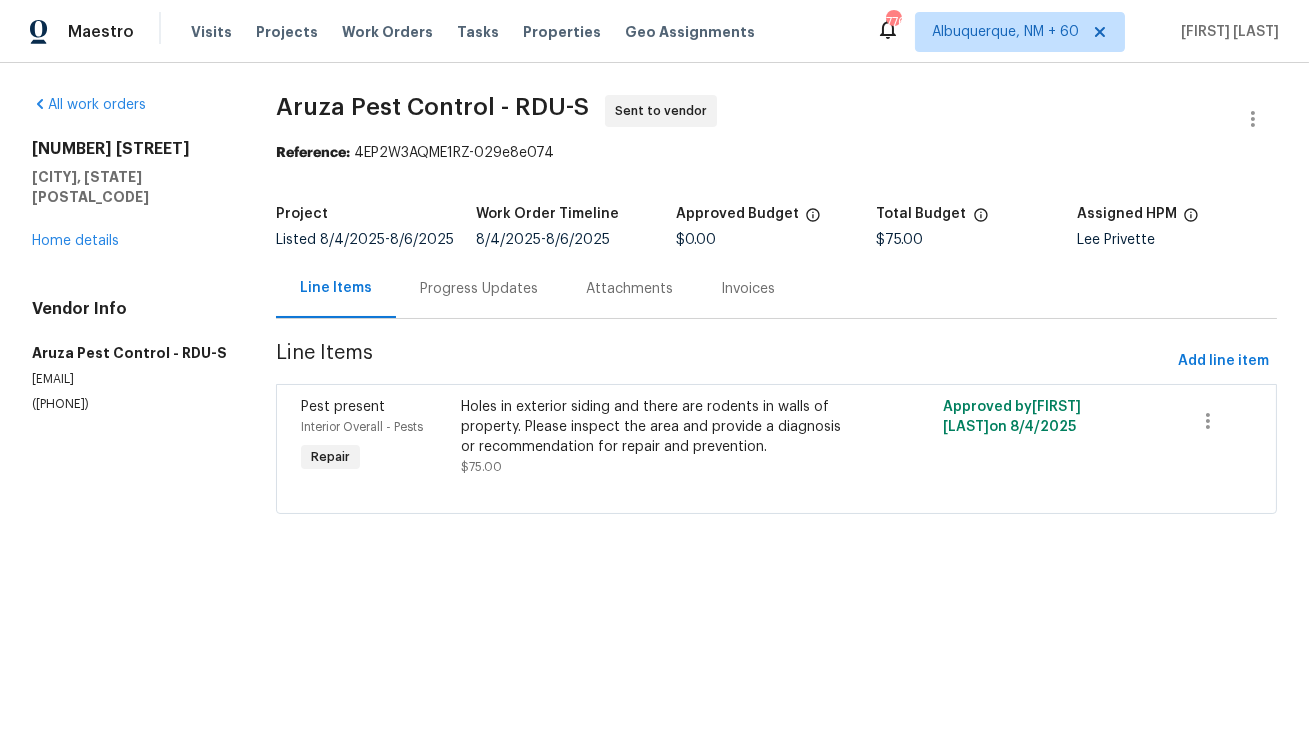 click on "Progress Updates" at bounding box center [479, 289] 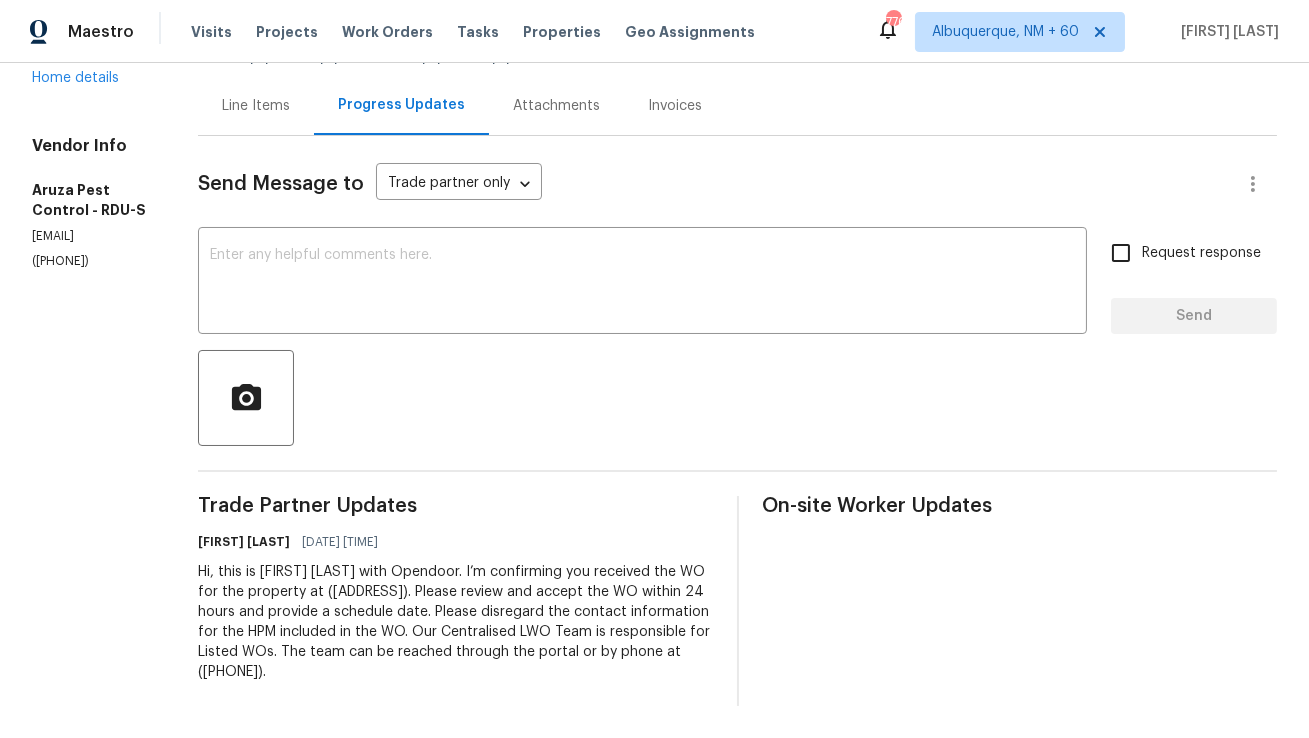 scroll, scrollTop: 0, scrollLeft: 0, axis: both 